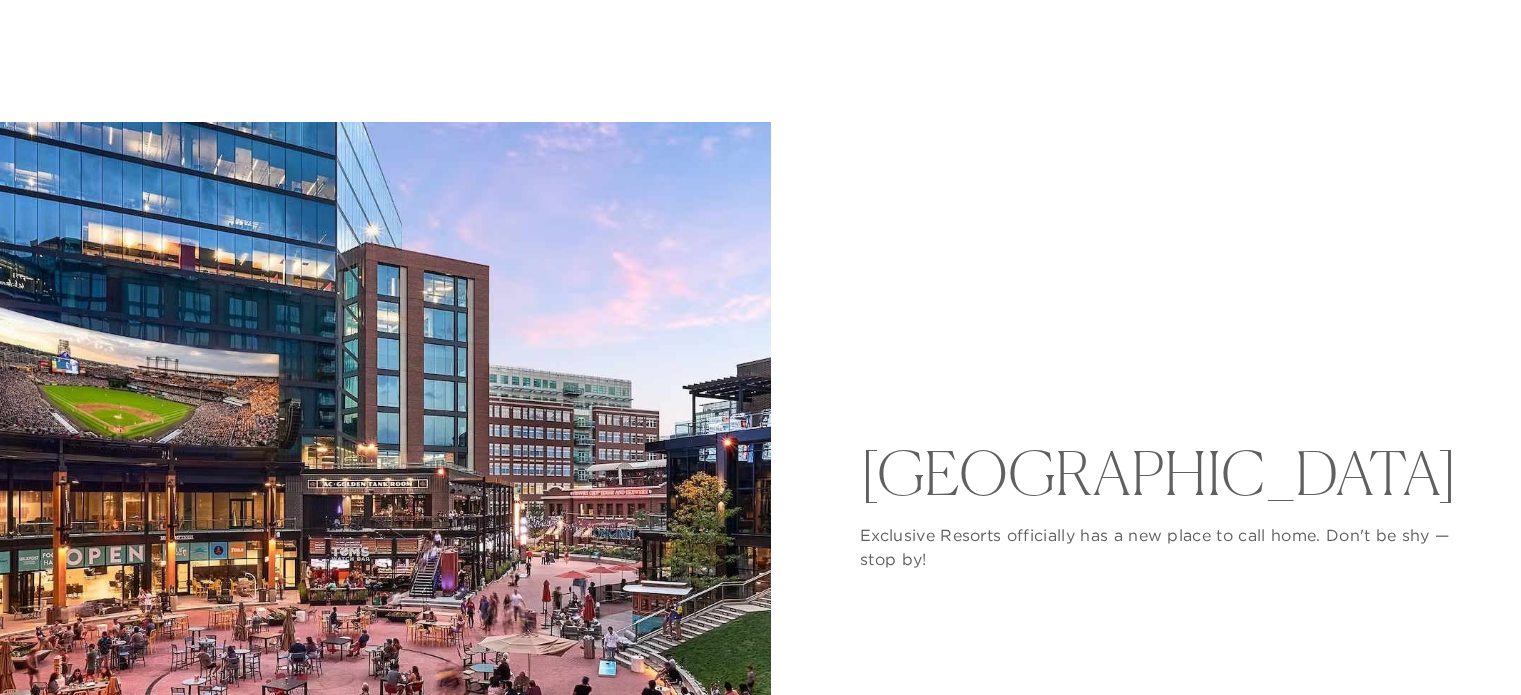 scroll, scrollTop: 0, scrollLeft: 0, axis: both 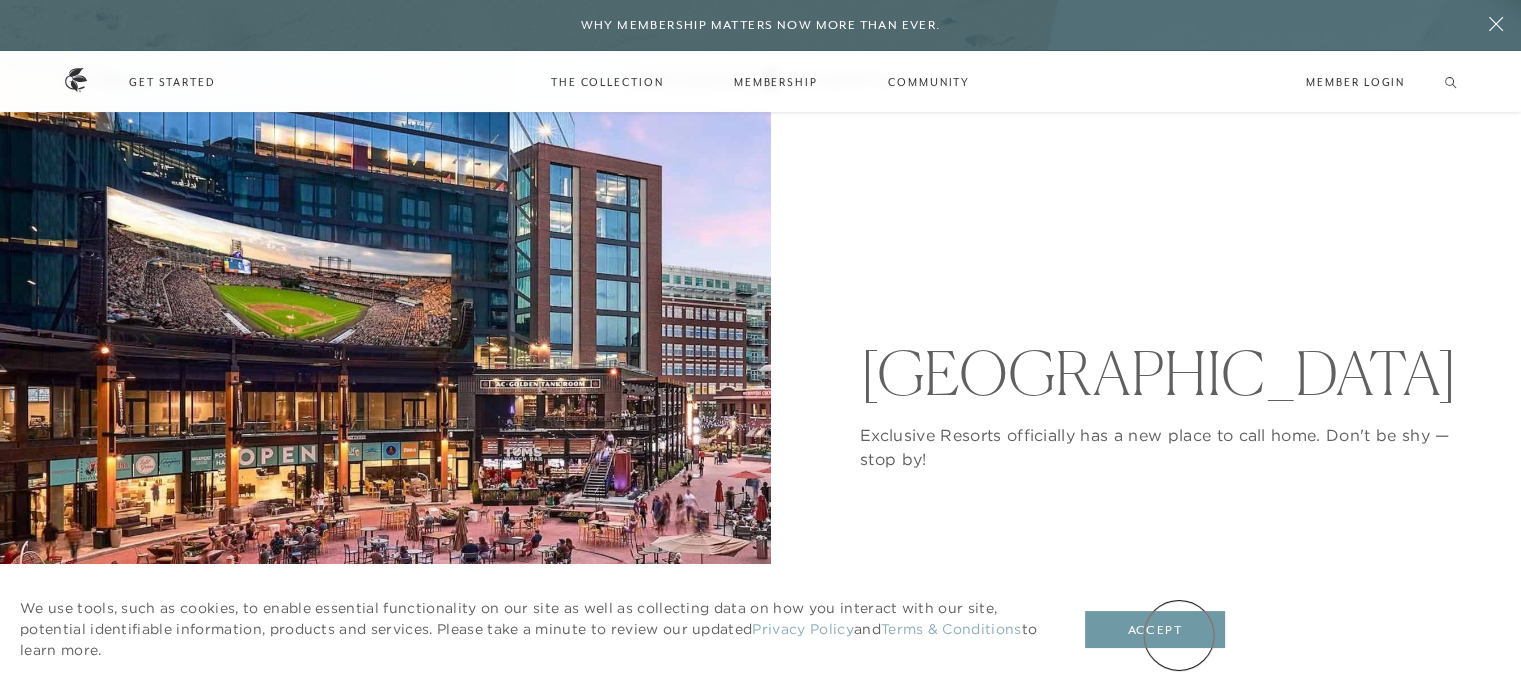 click on "Accept" at bounding box center (1155, 630) 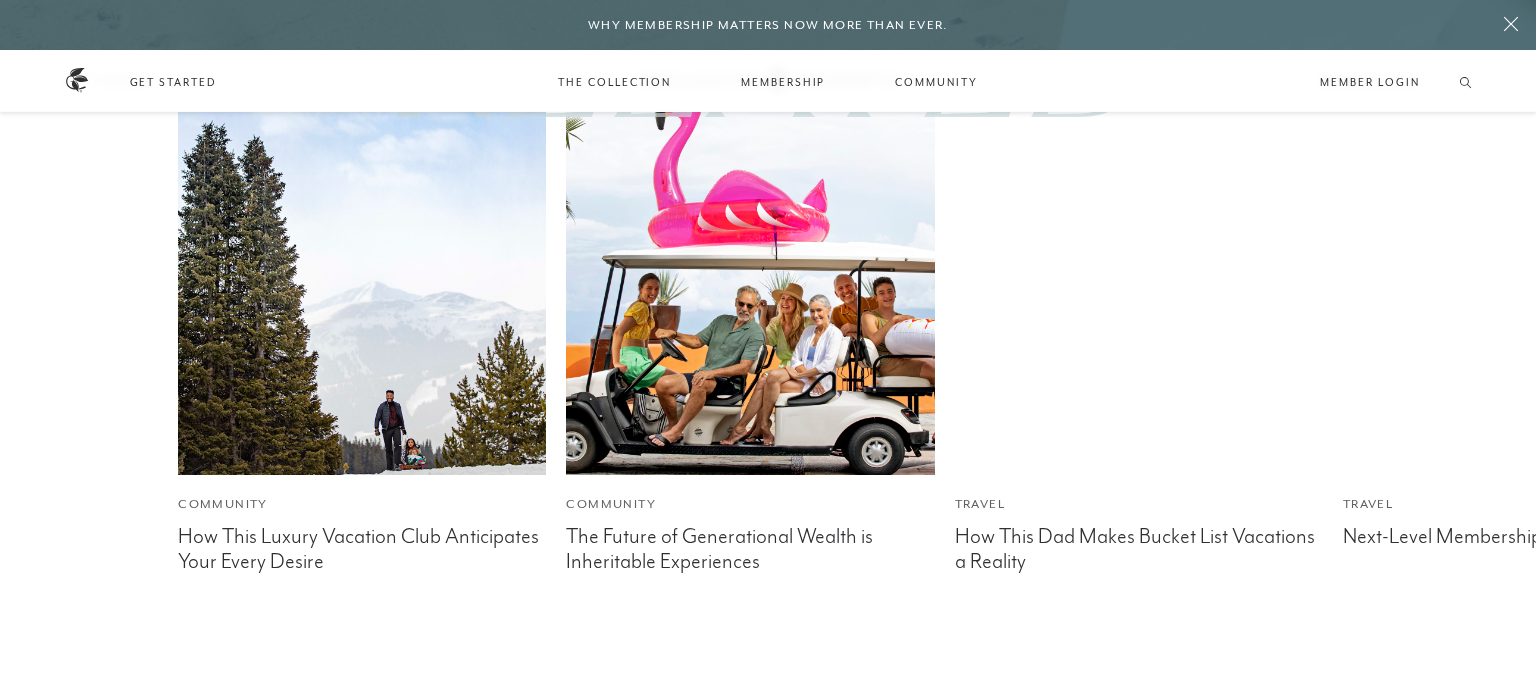 scroll, scrollTop: 0, scrollLeft: 0, axis: both 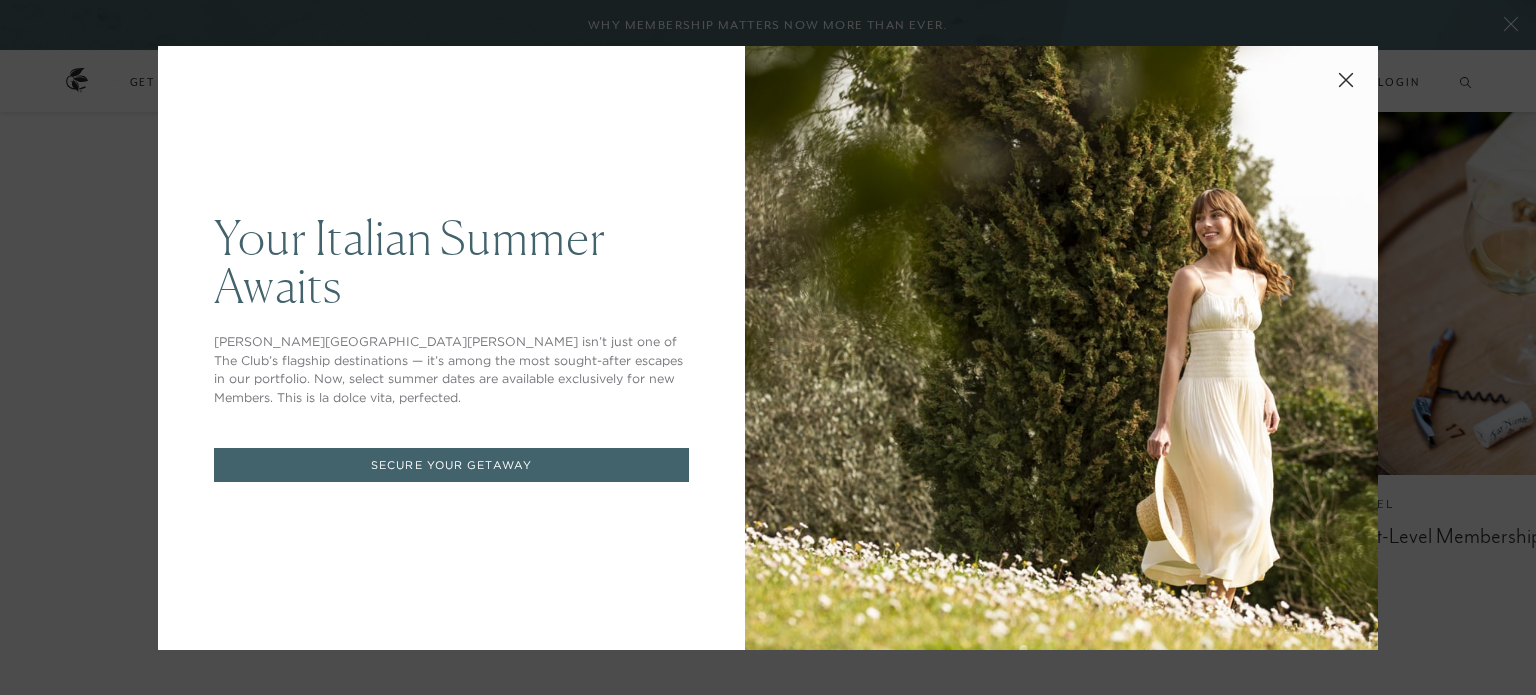 click 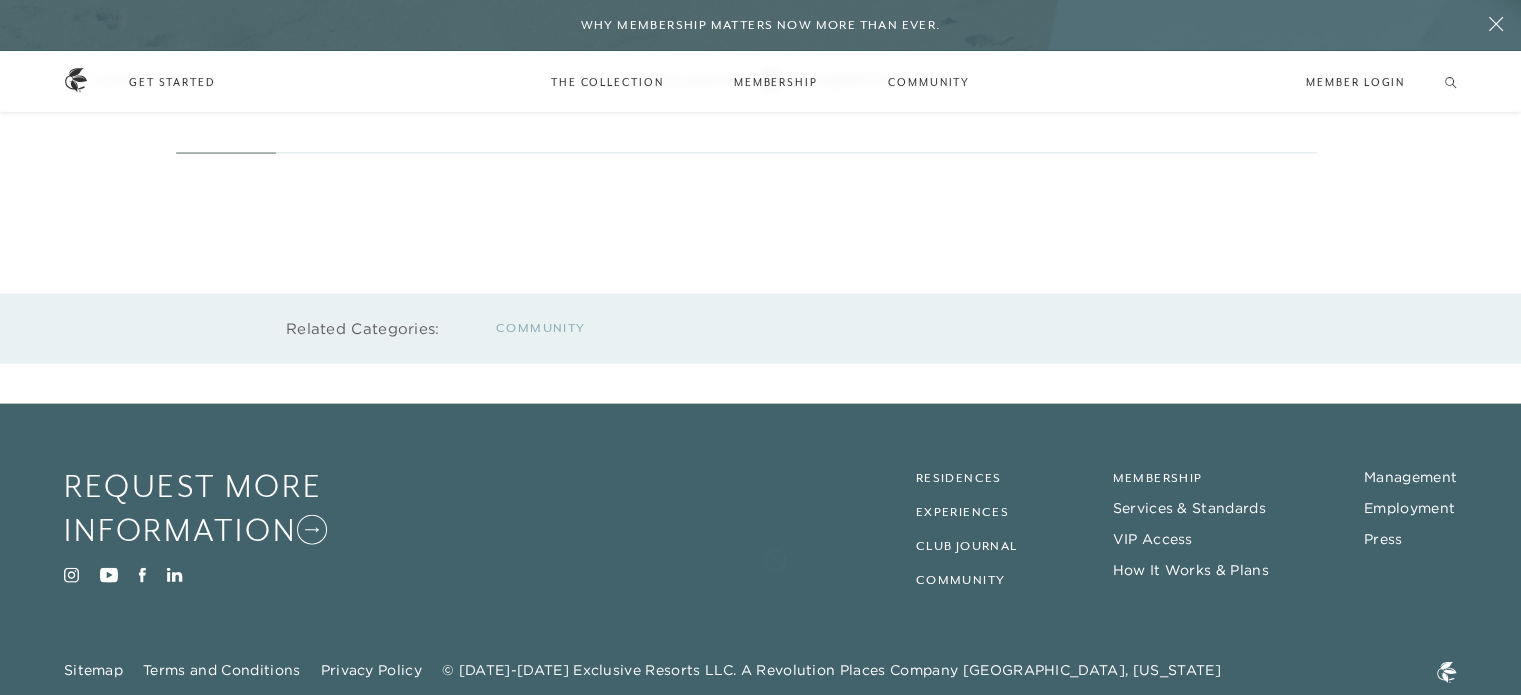 scroll, scrollTop: 4300, scrollLeft: 0, axis: vertical 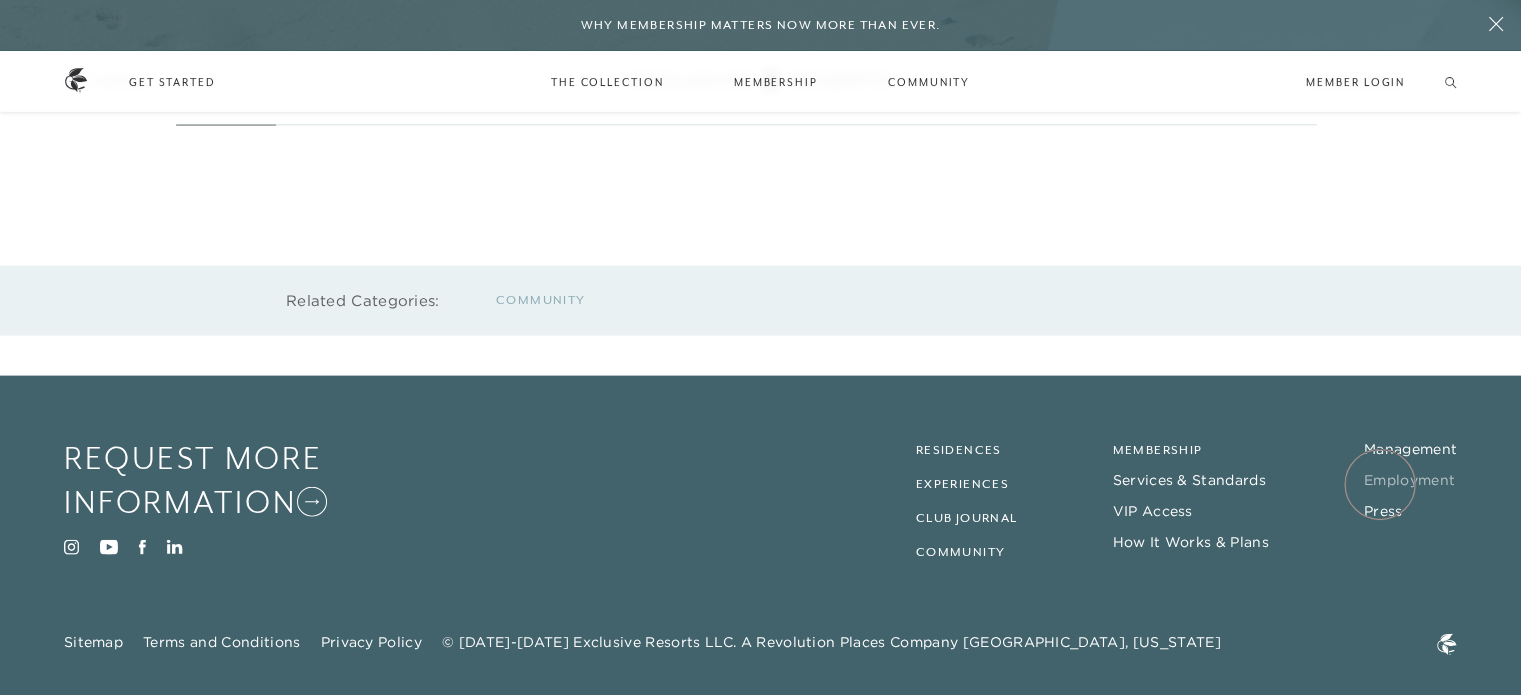 click on "Employment" at bounding box center (1409, 480) 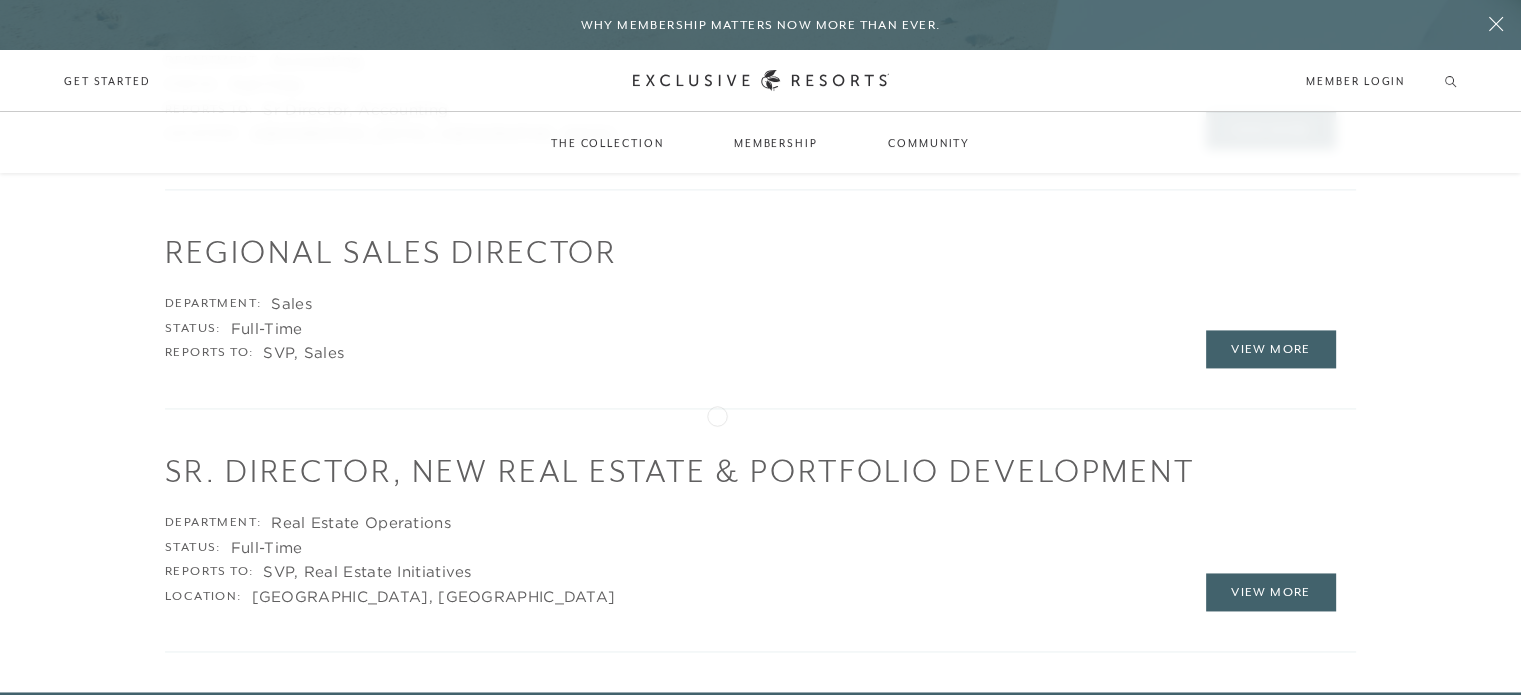 scroll, scrollTop: 2800, scrollLeft: 0, axis: vertical 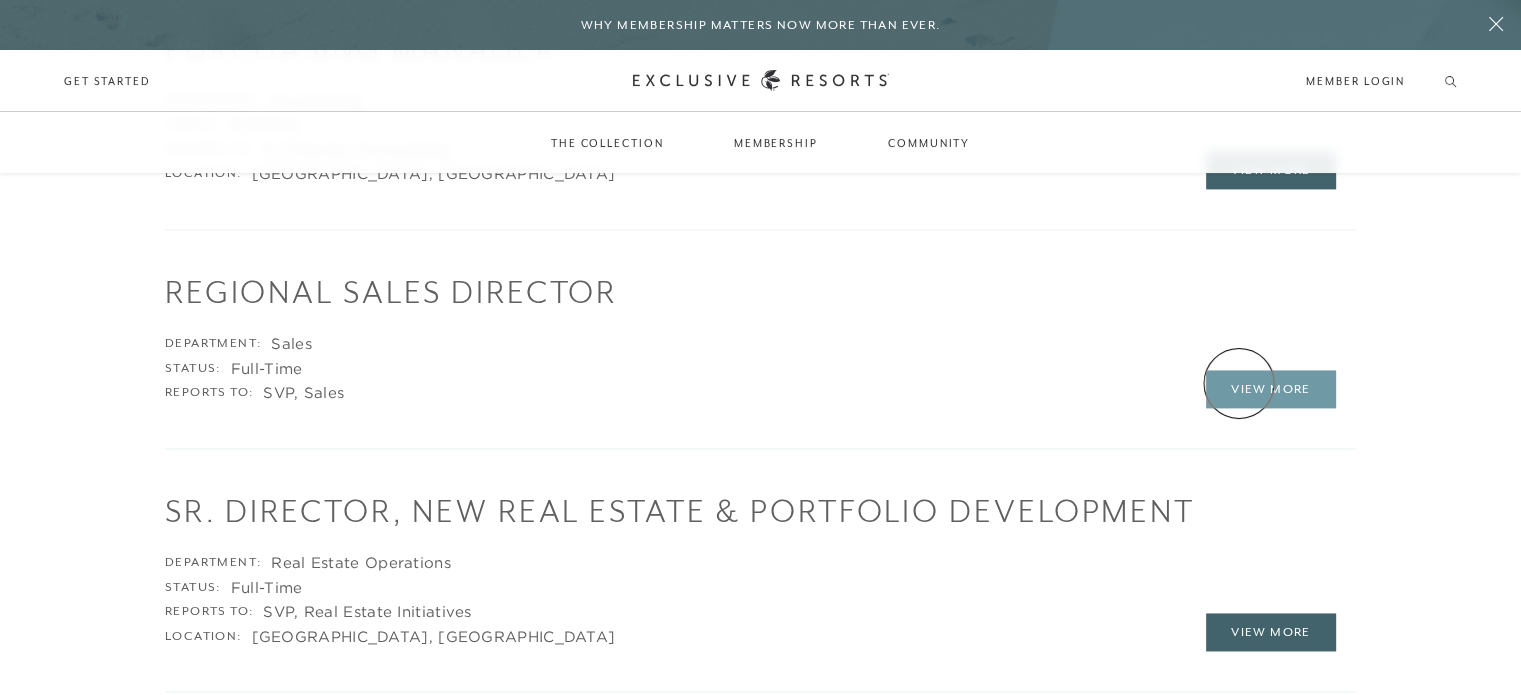 click on "View More" at bounding box center [1271, 389] 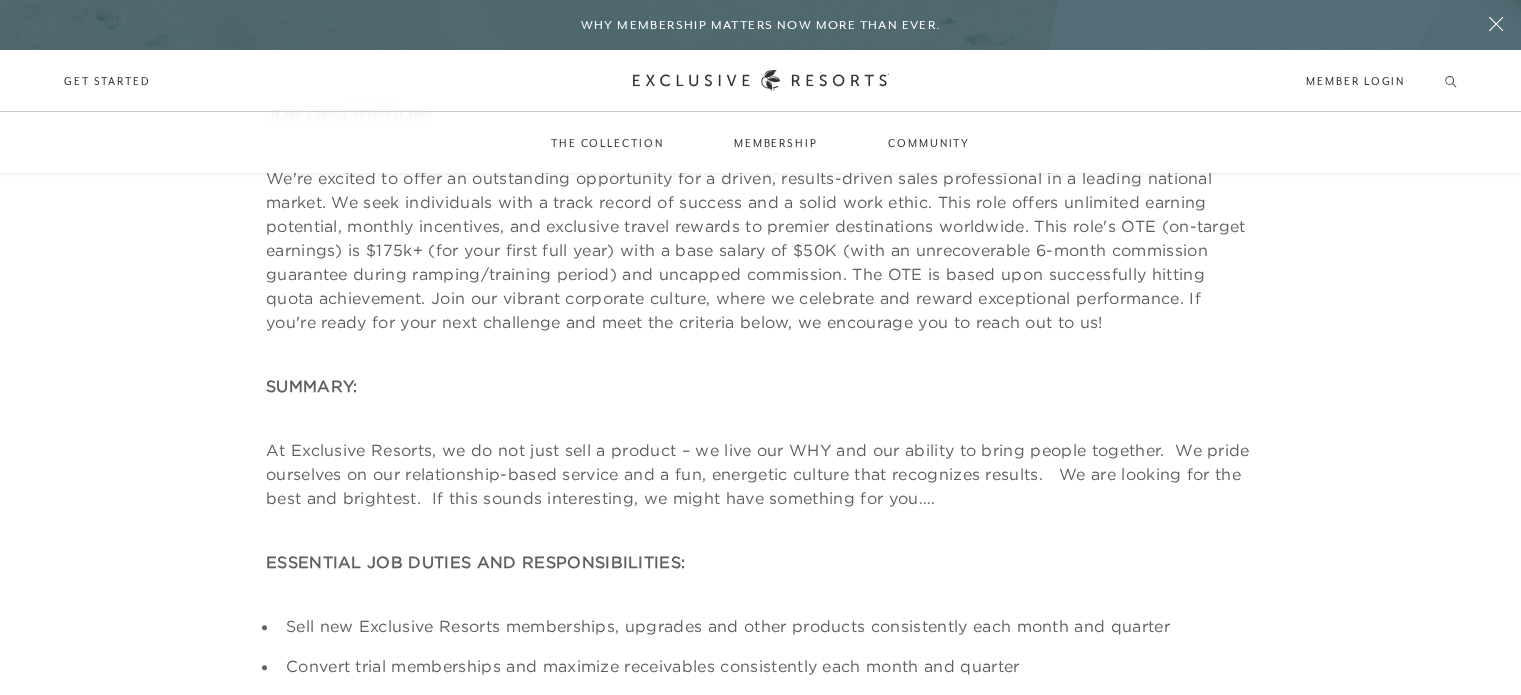 scroll, scrollTop: 450, scrollLeft: 0, axis: vertical 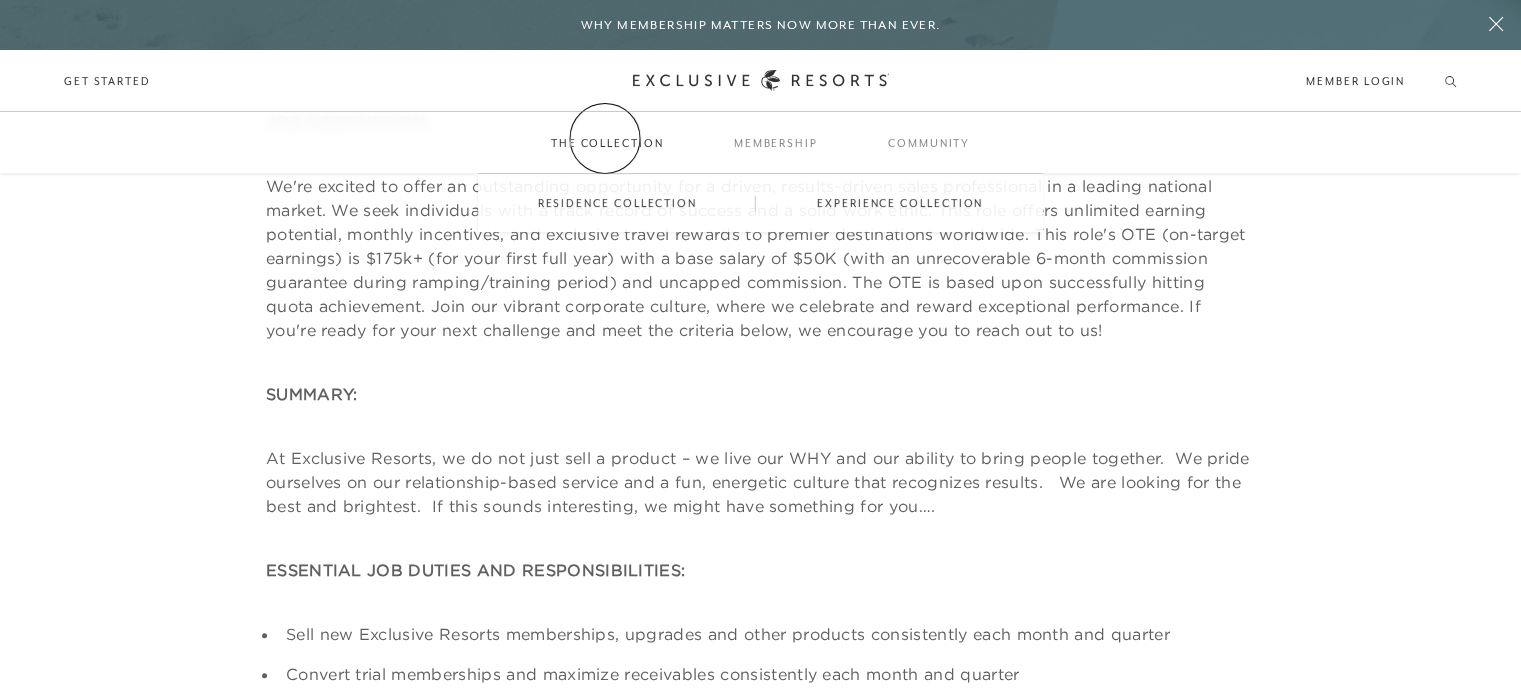 click on "The Collection" at bounding box center (607, 143) 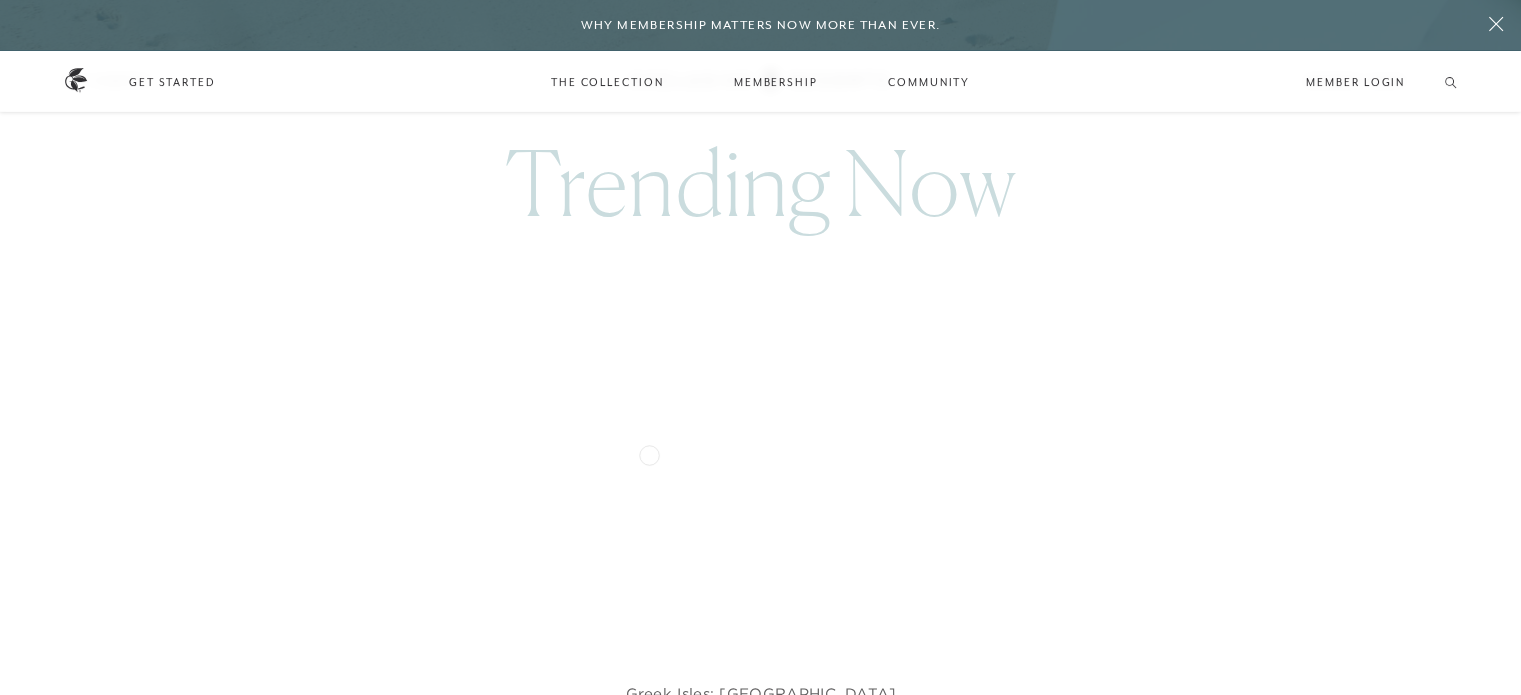 scroll, scrollTop: 1030, scrollLeft: 0, axis: vertical 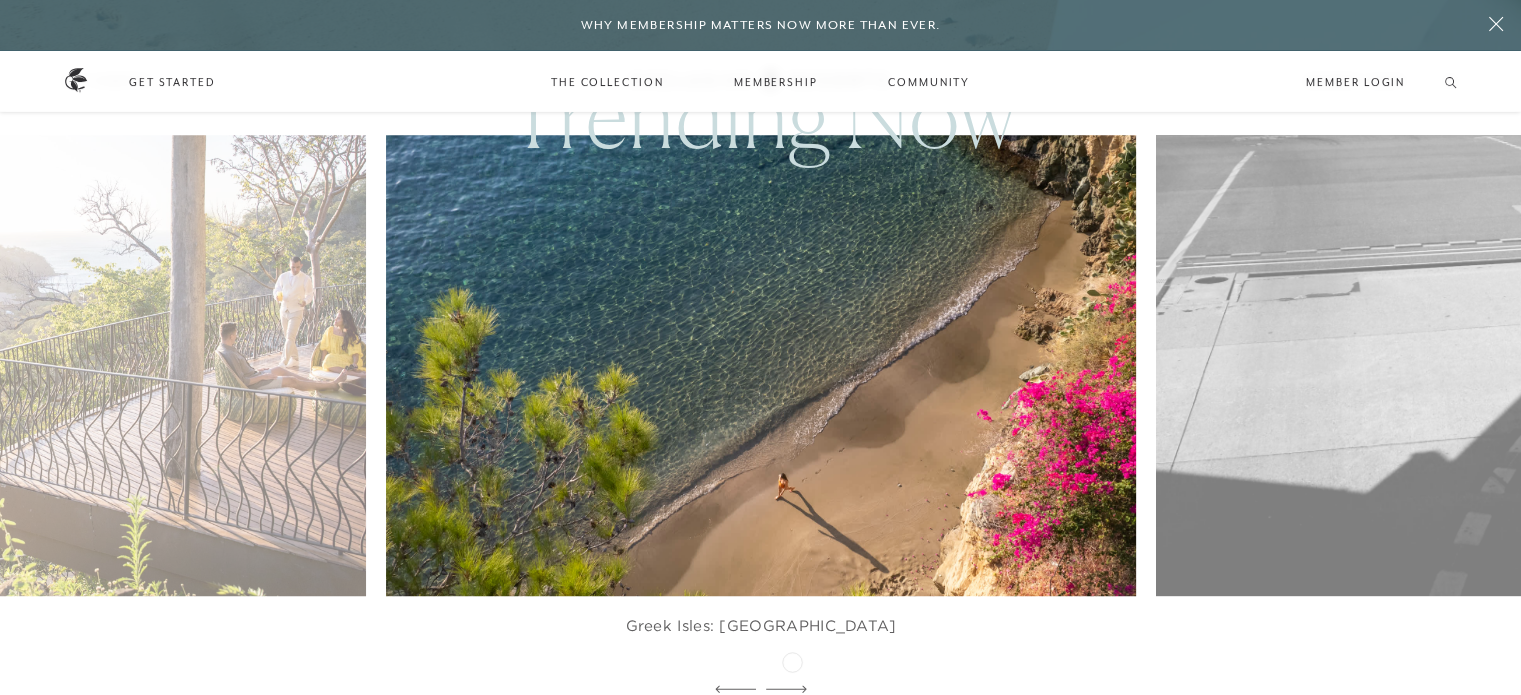 click 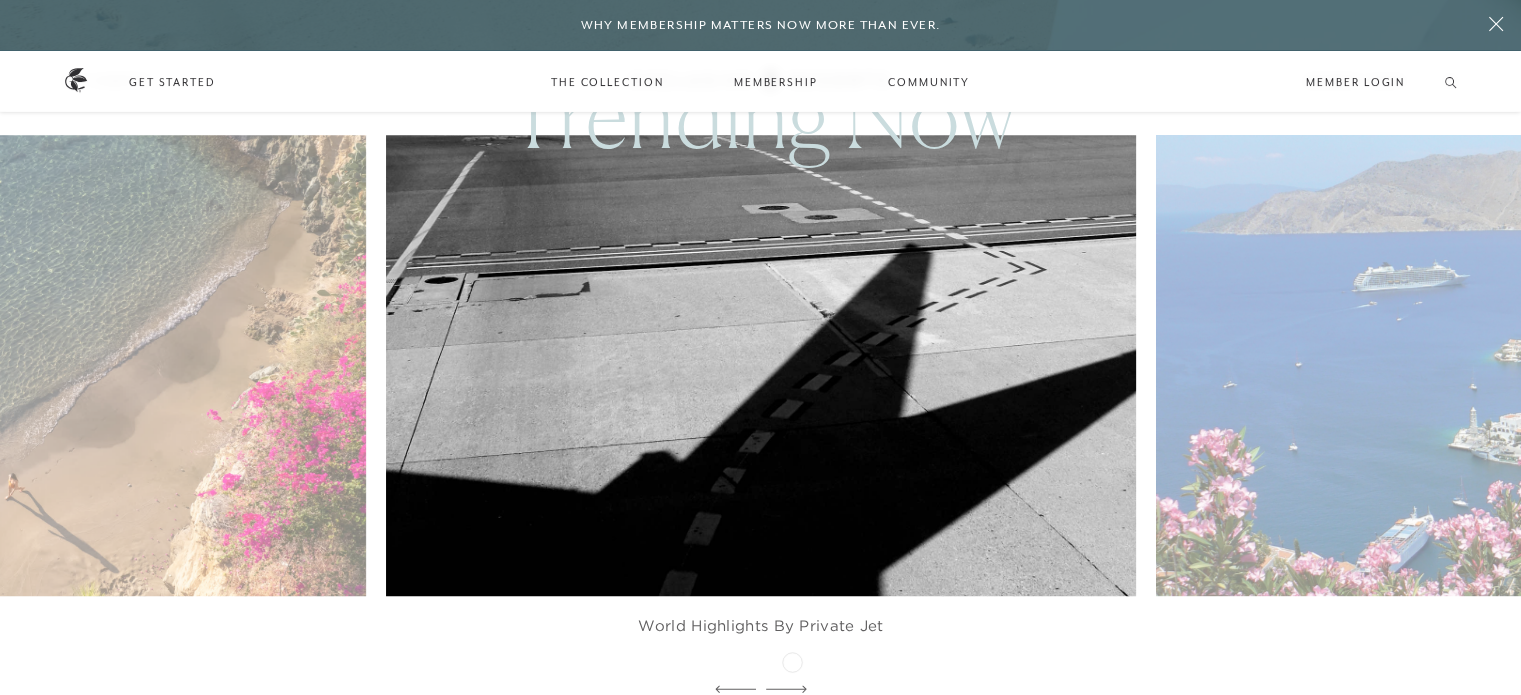 click 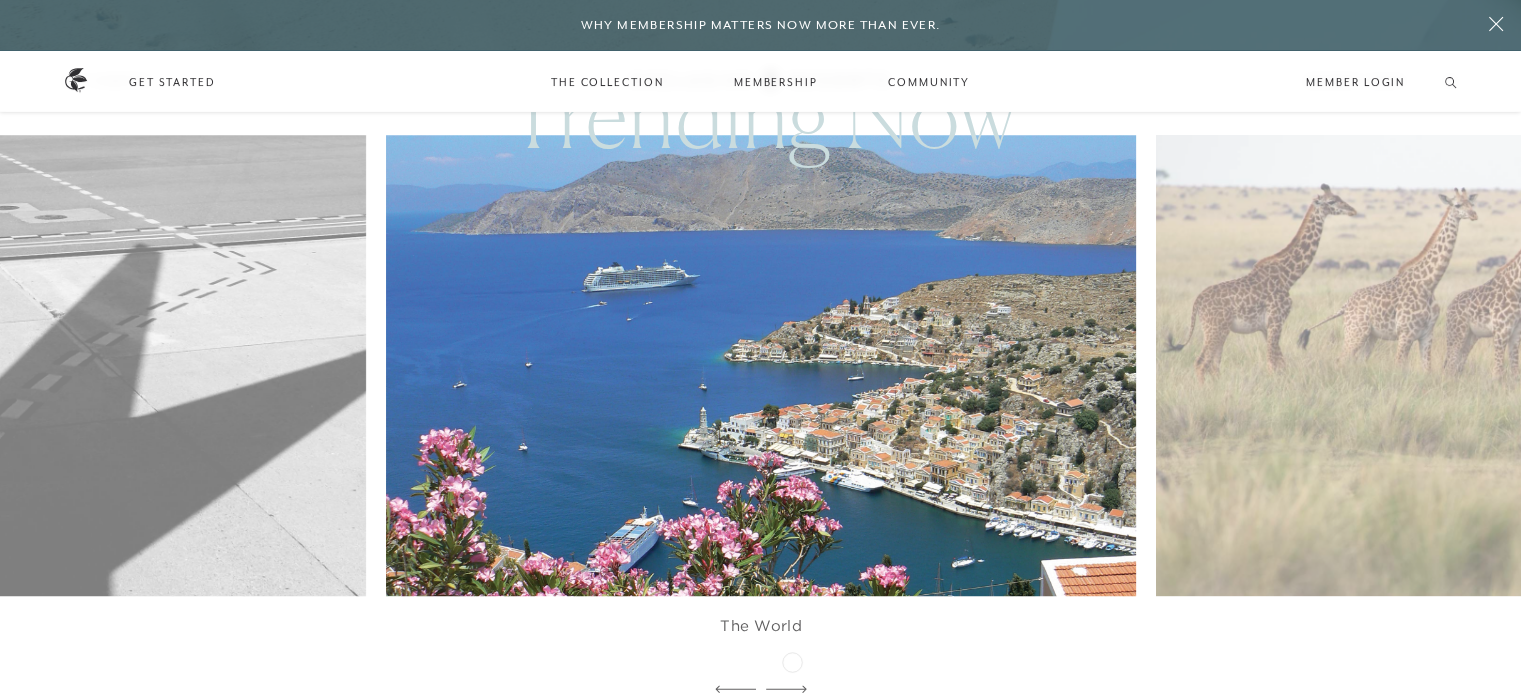 click 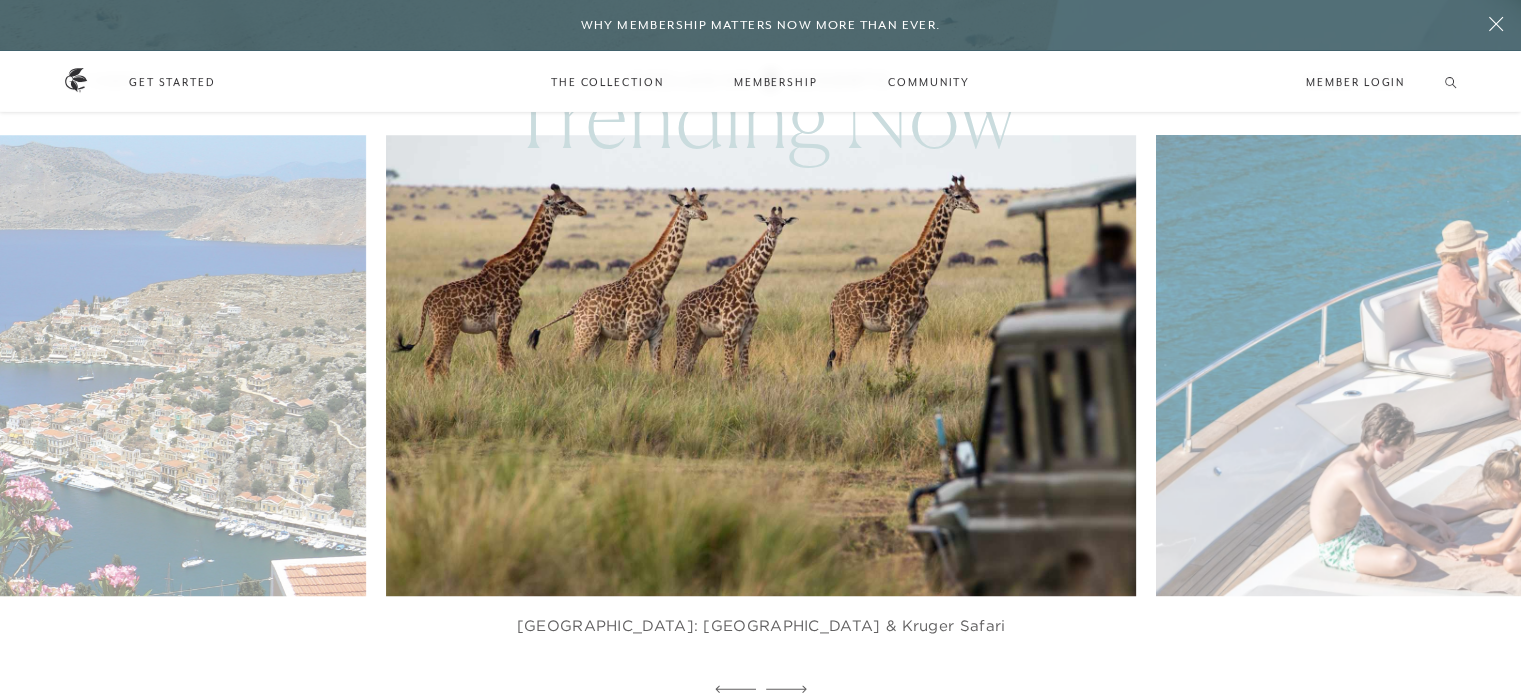 click 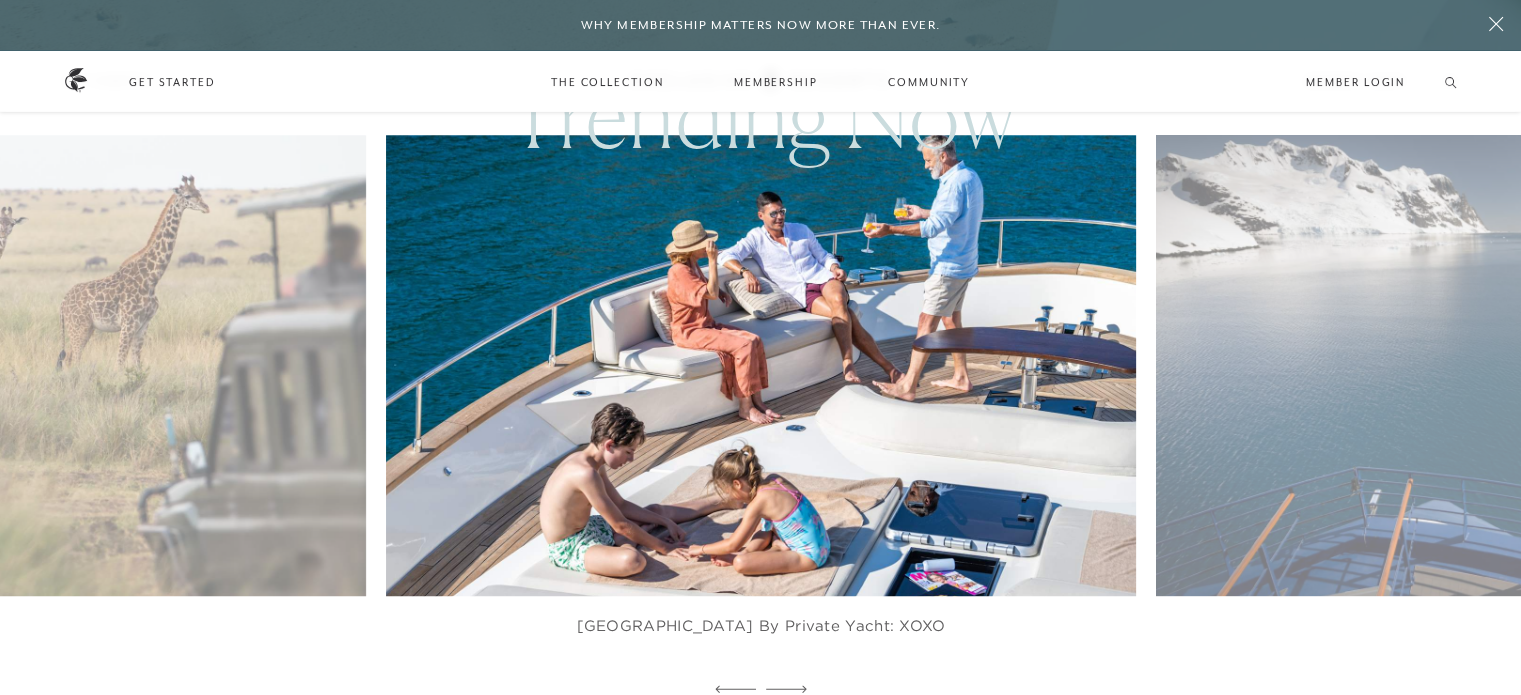click 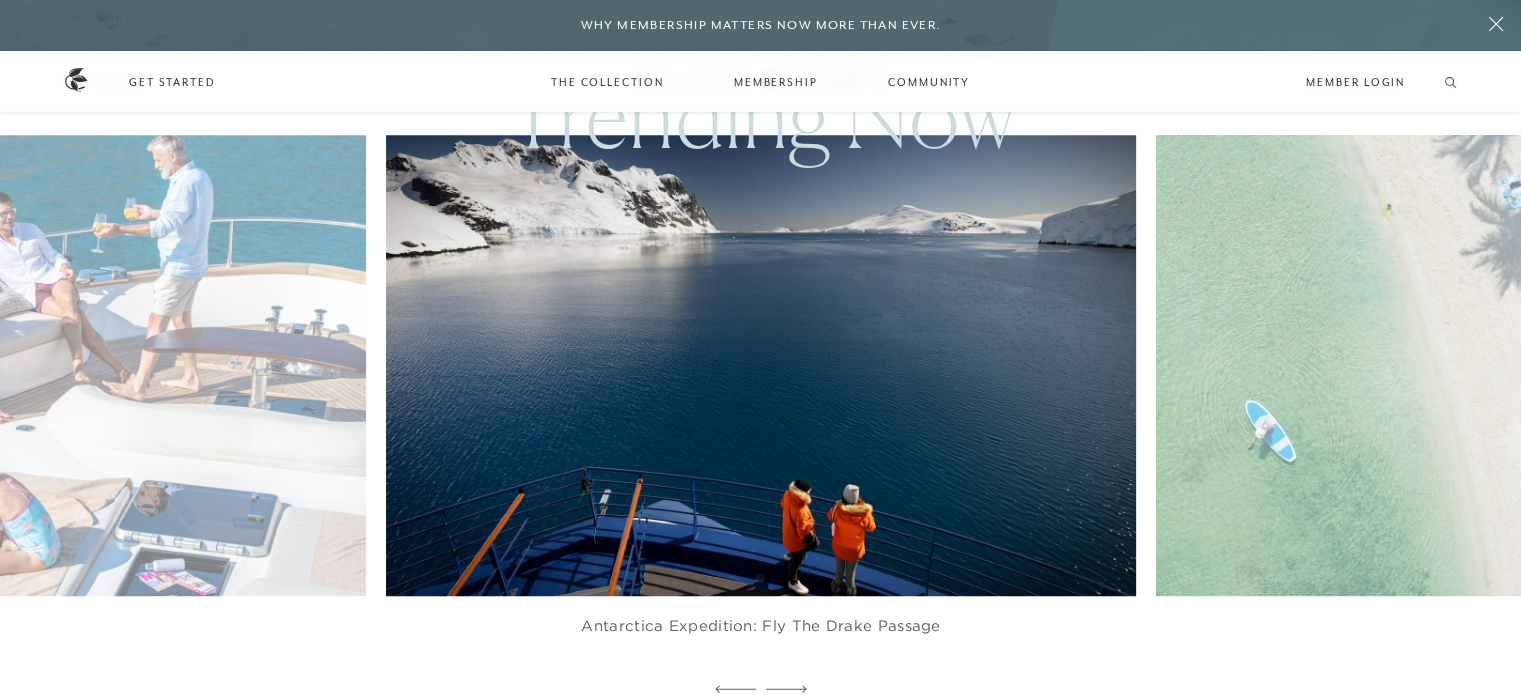 click 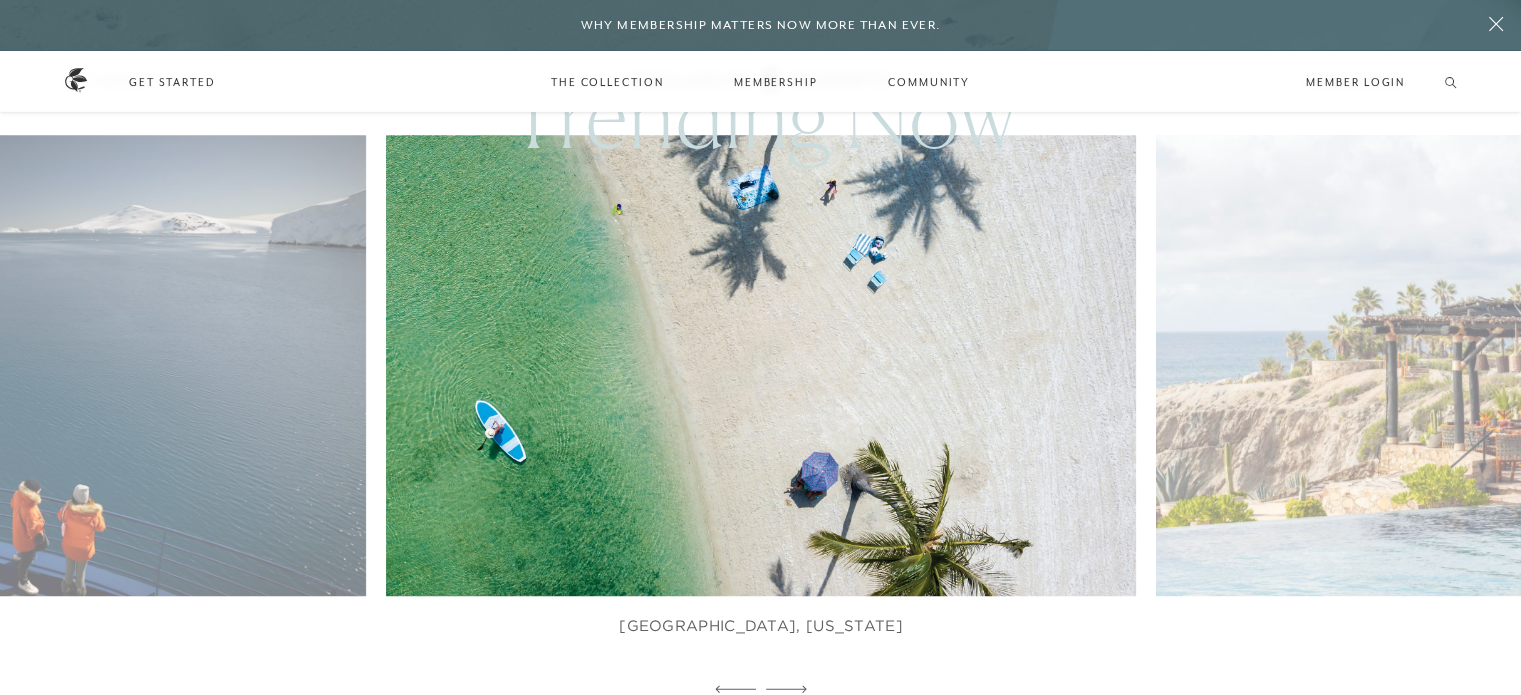 click 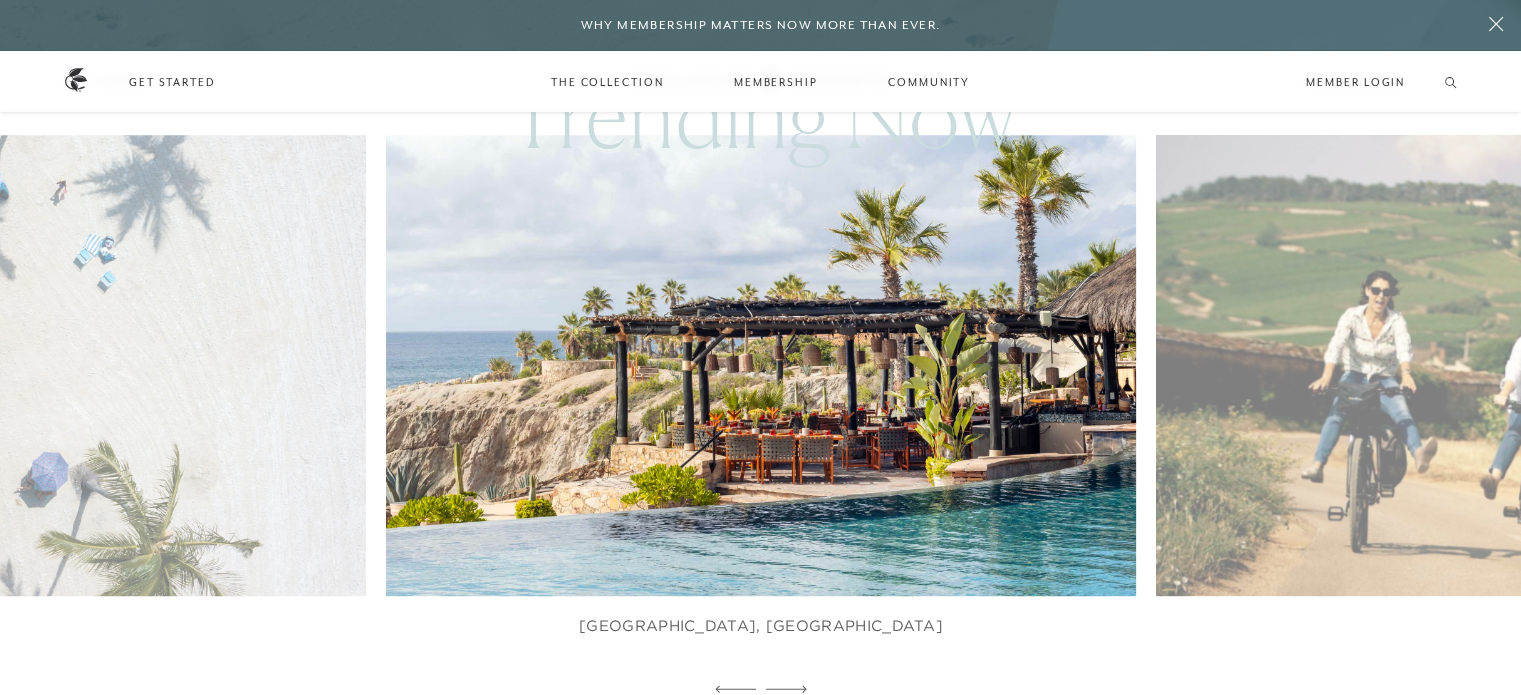 click 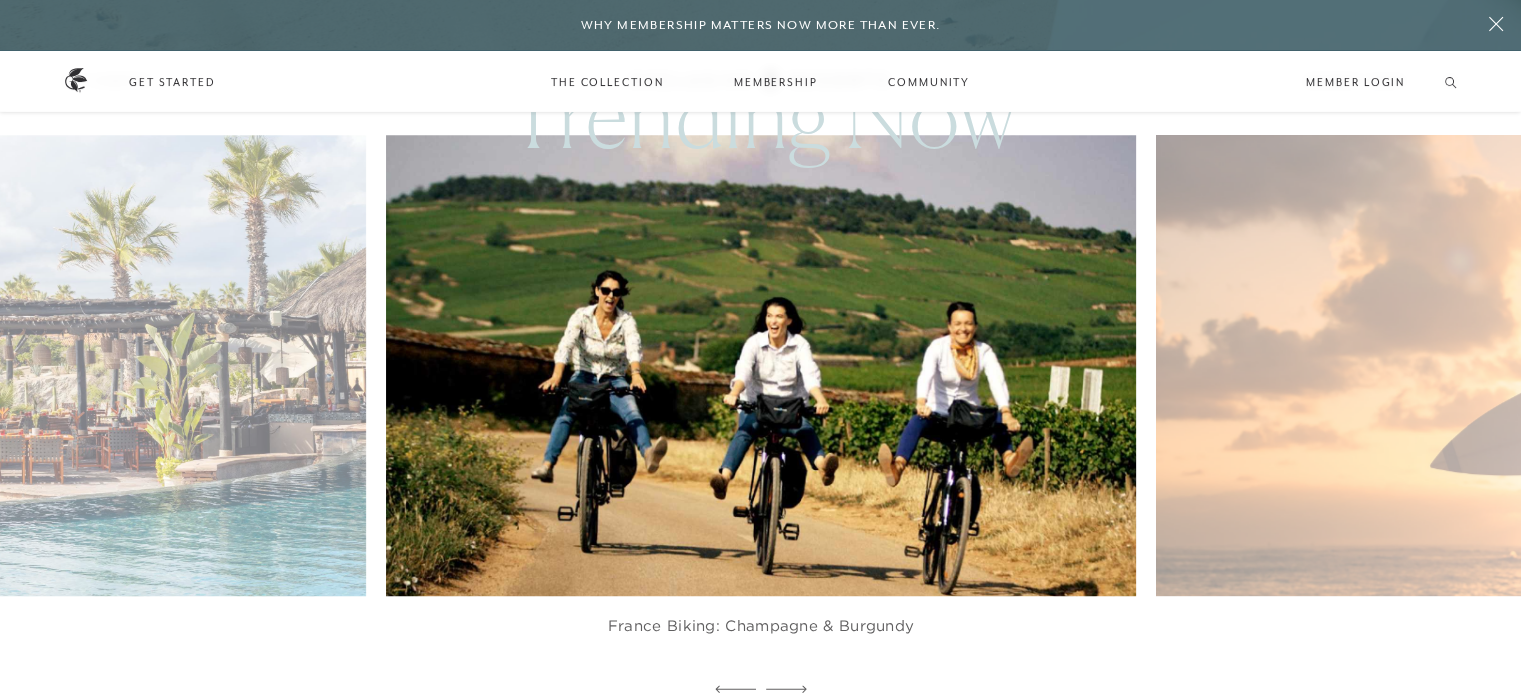 click 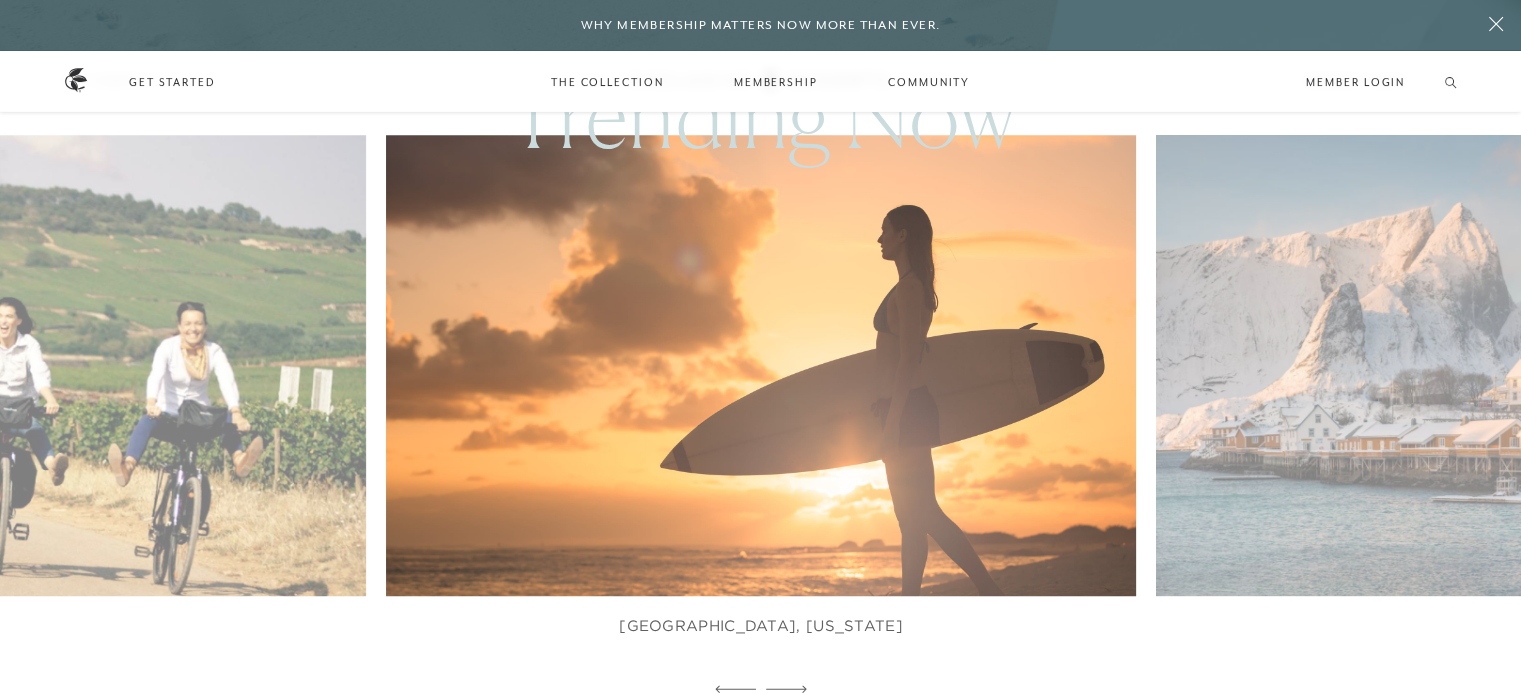 click 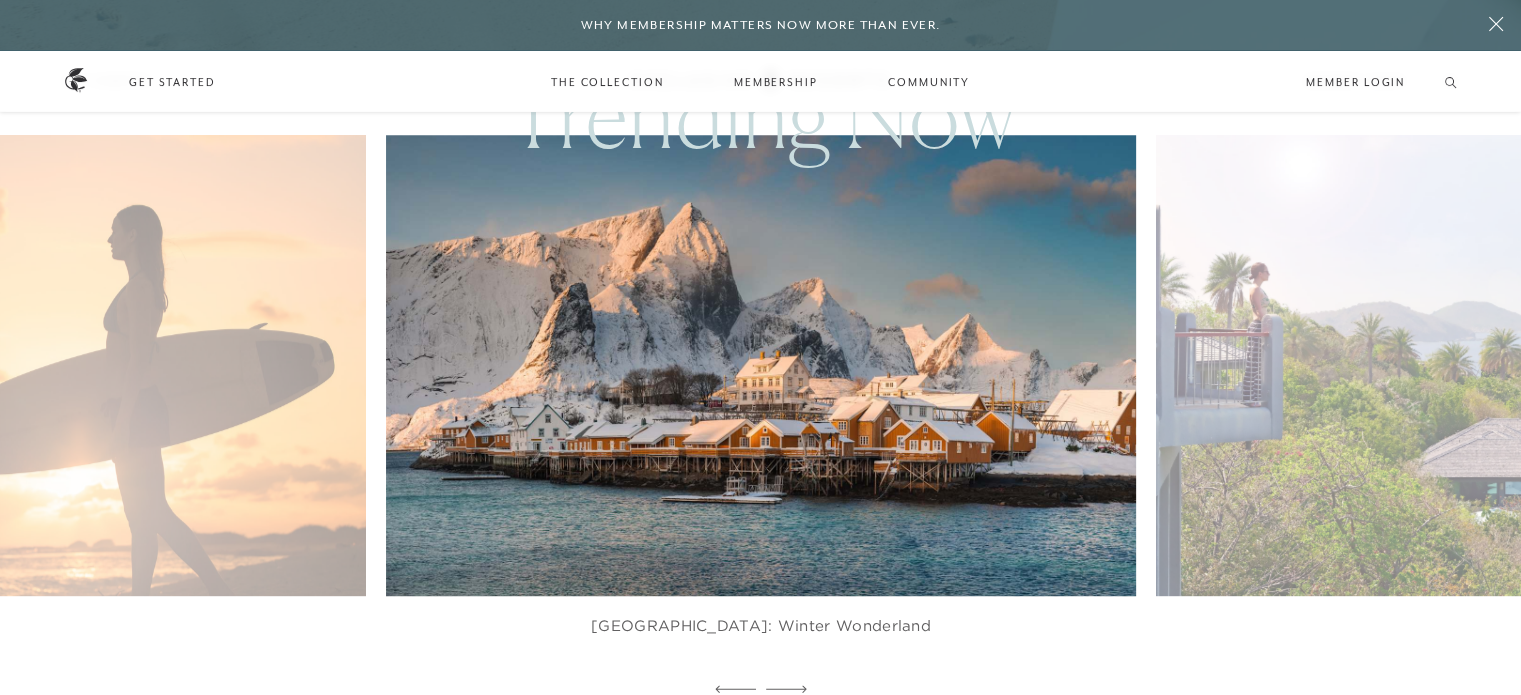 click 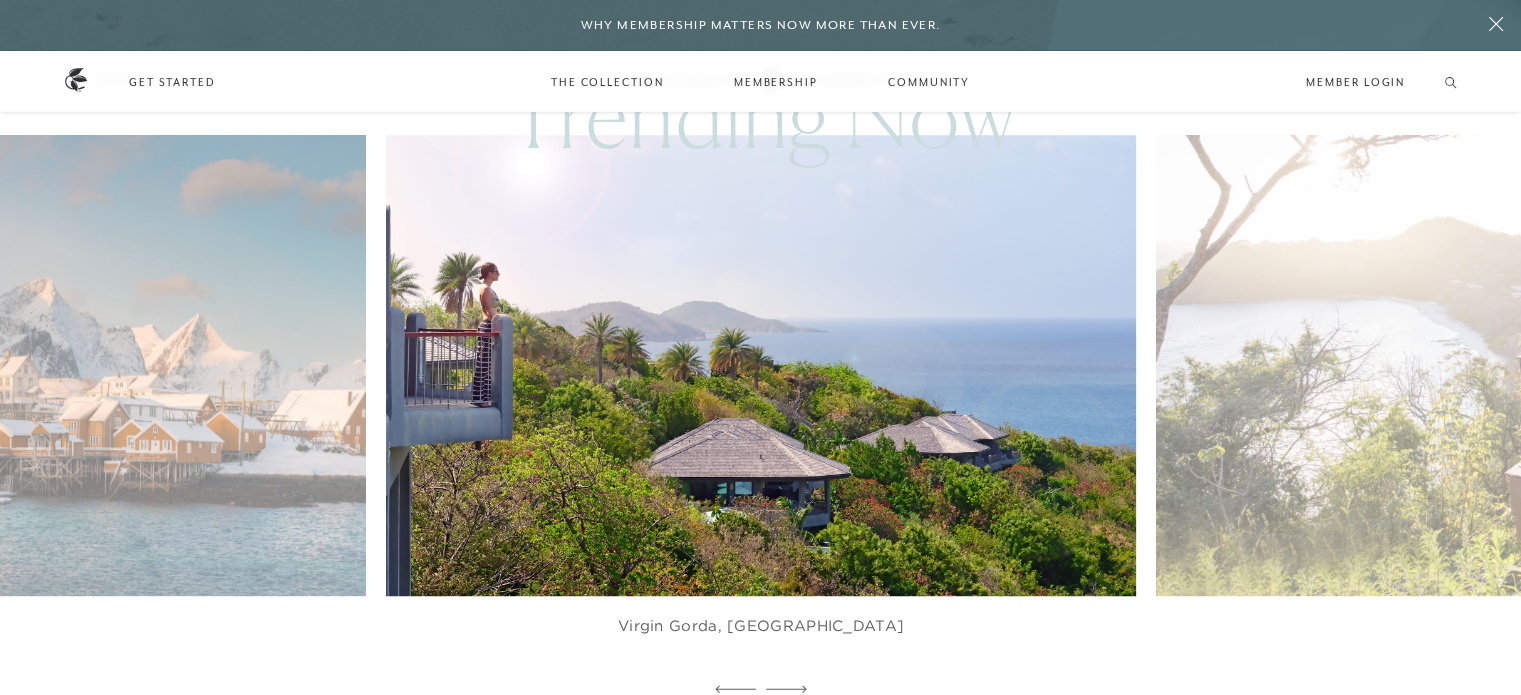 click 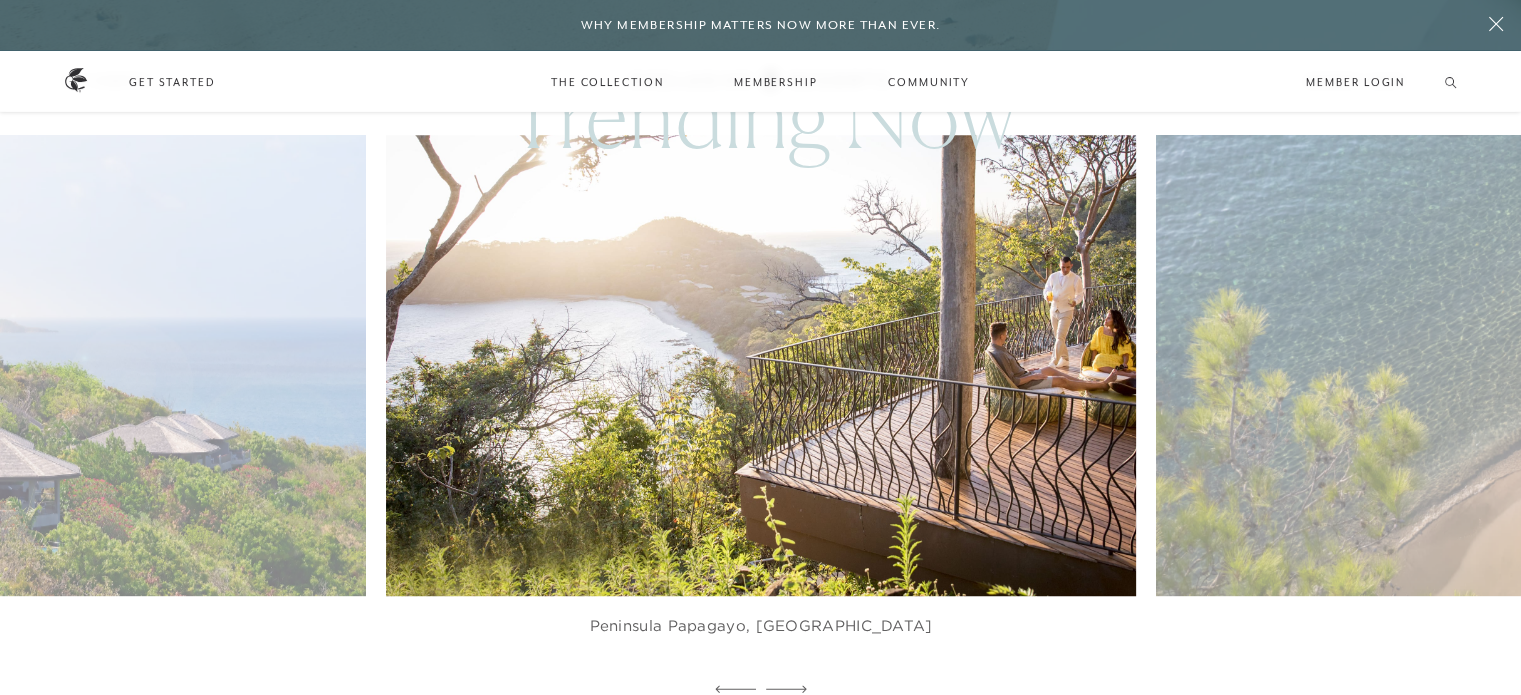 click 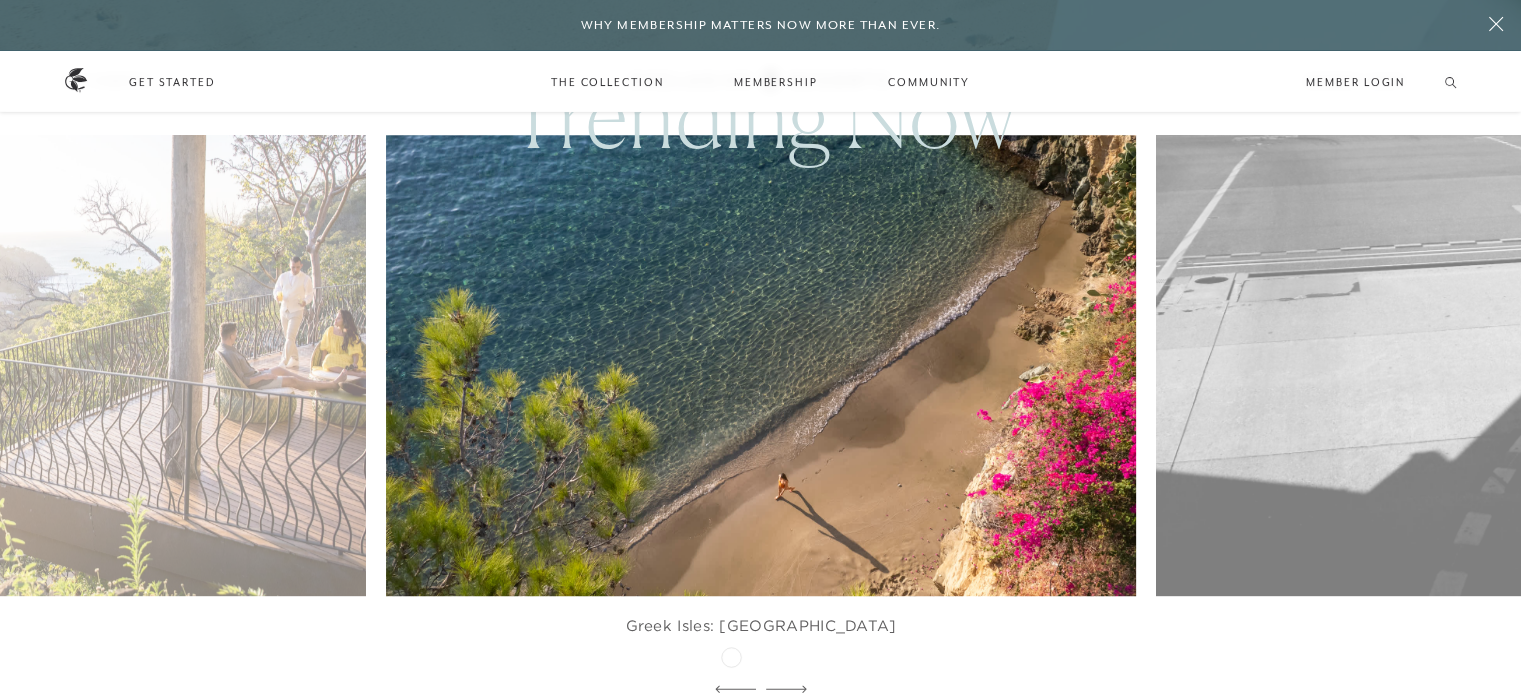 click 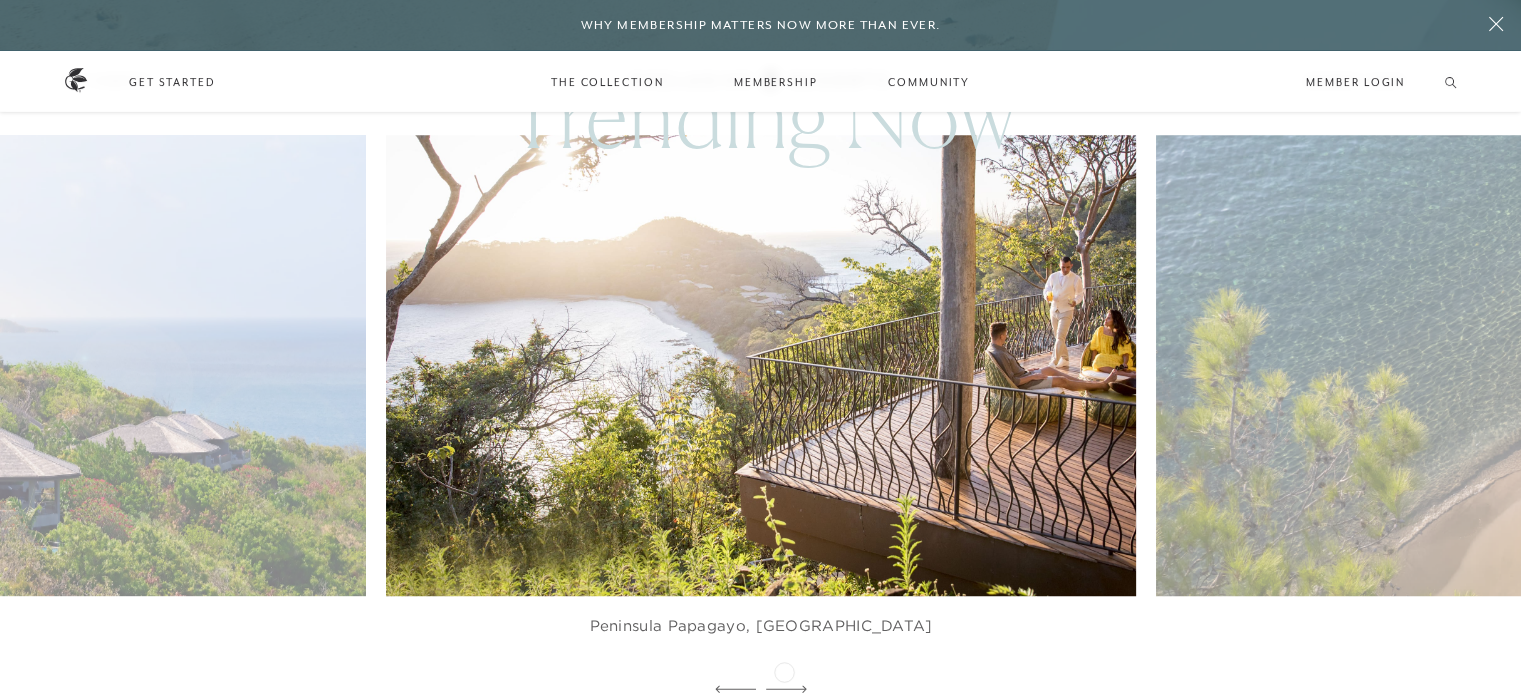 click 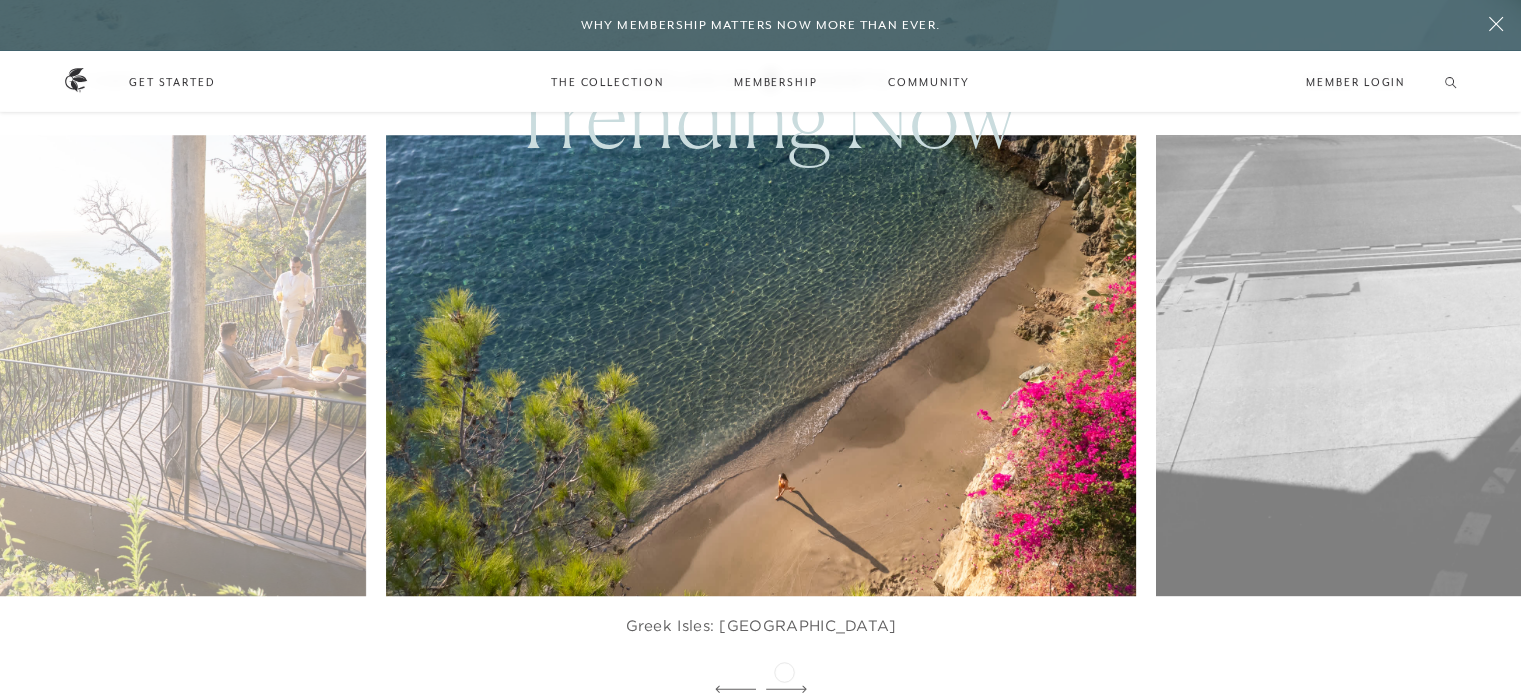 click 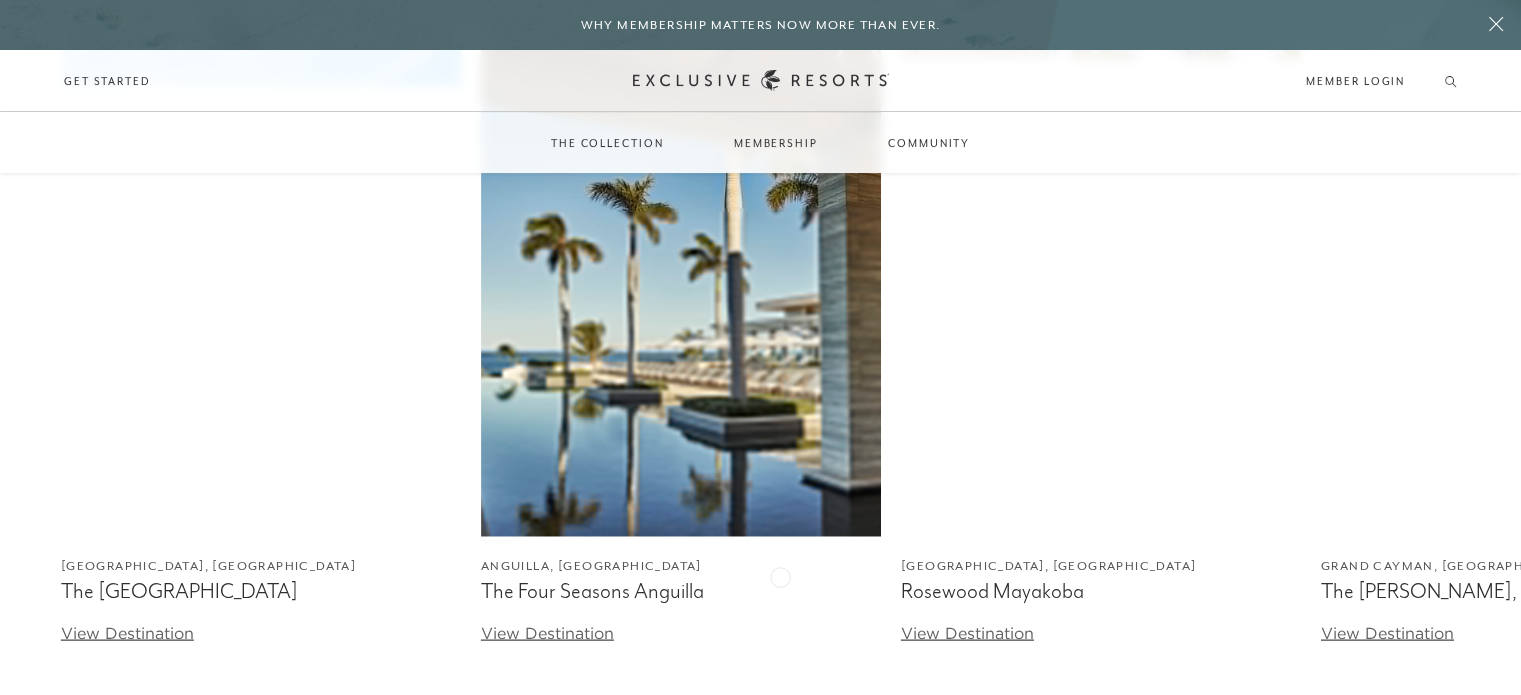 scroll, scrollTop: 4319, scrollLeft: 0, axis: vertical 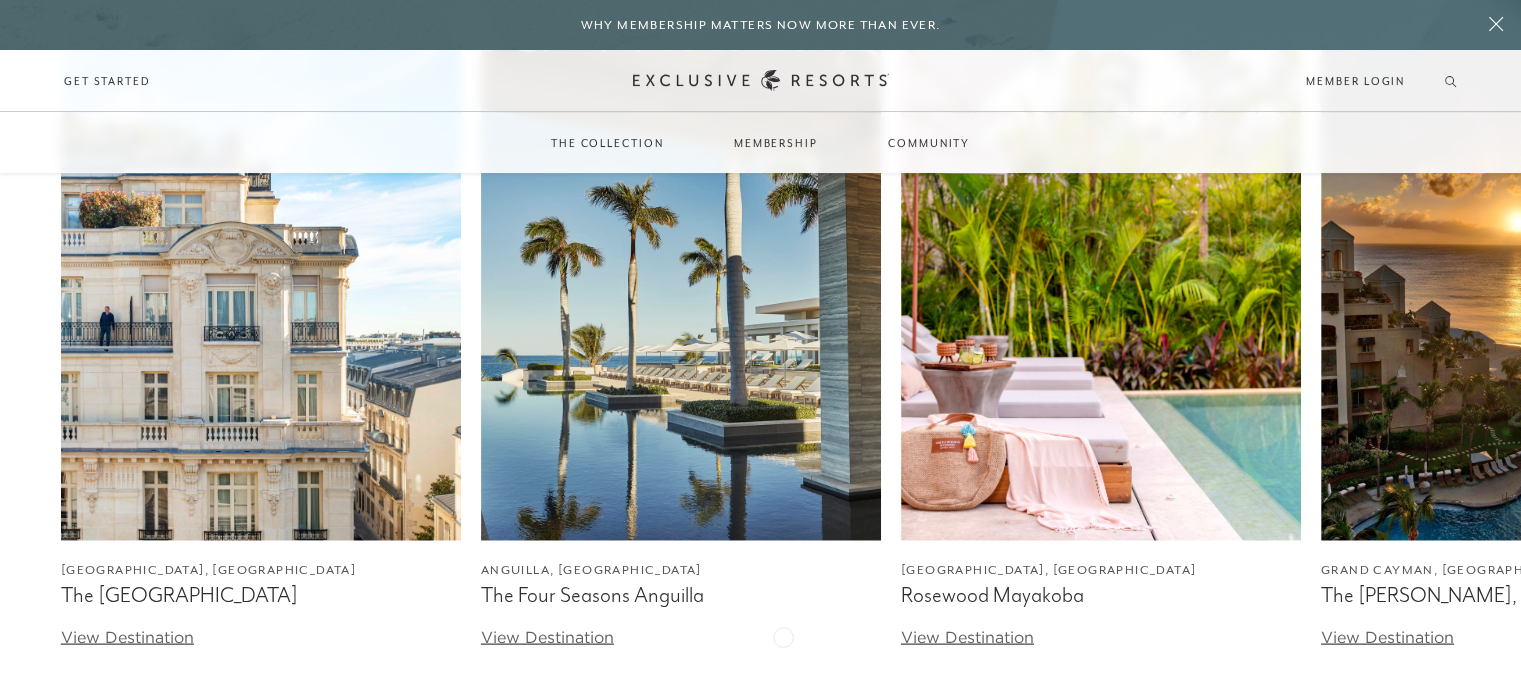 click 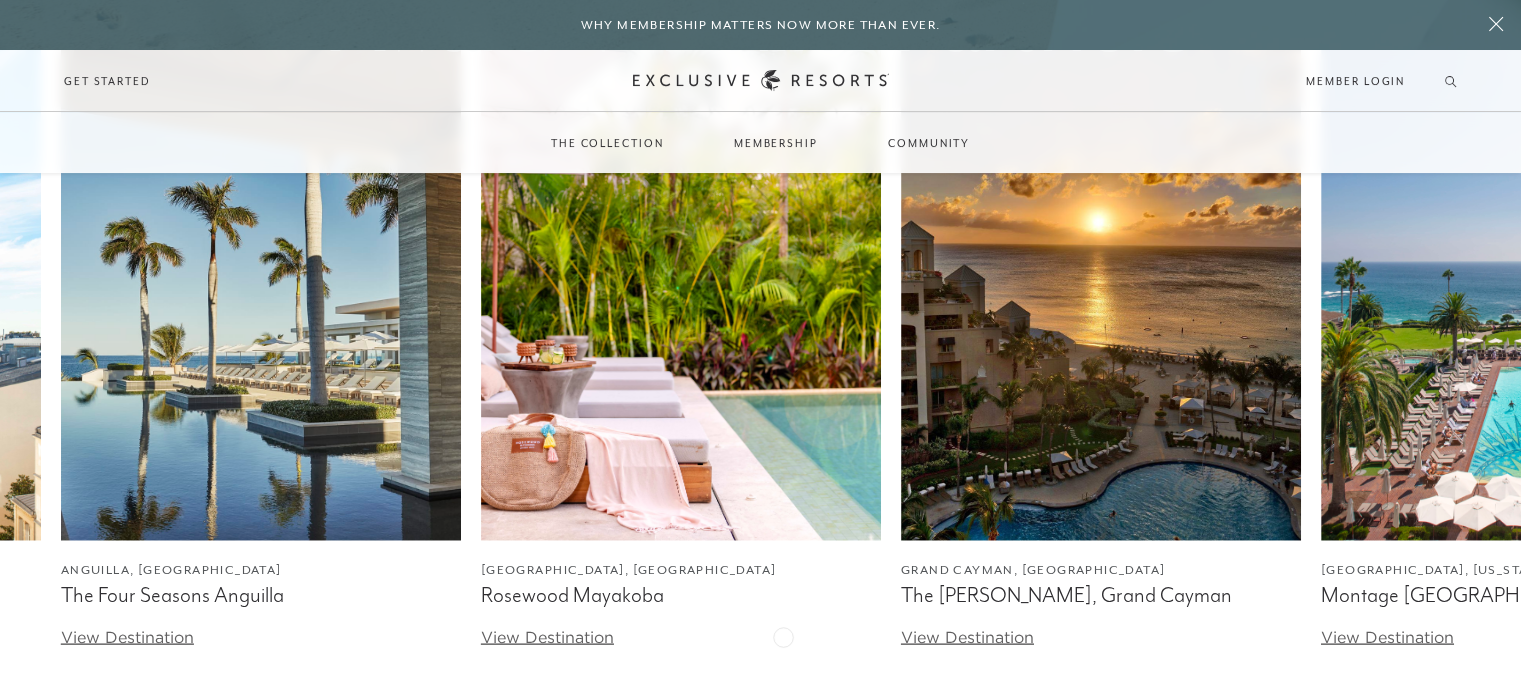 click 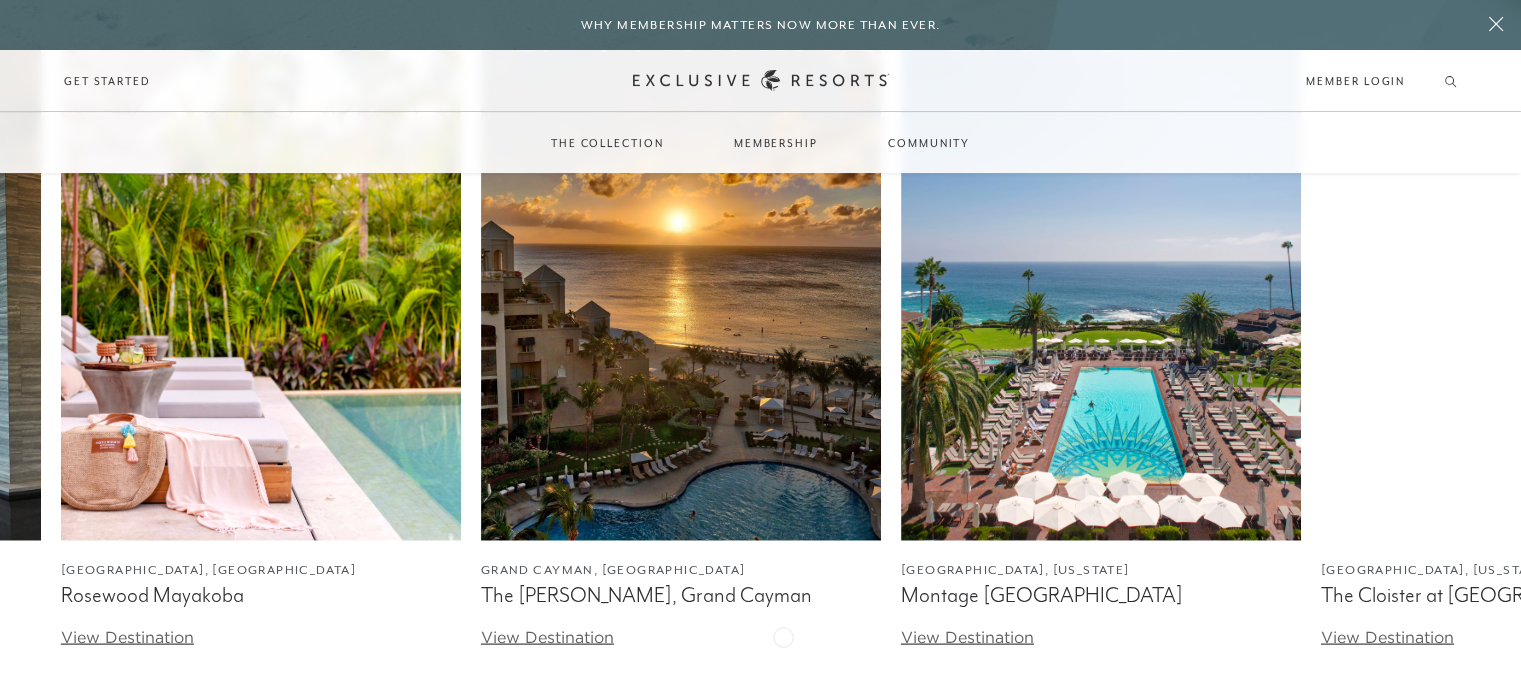 click 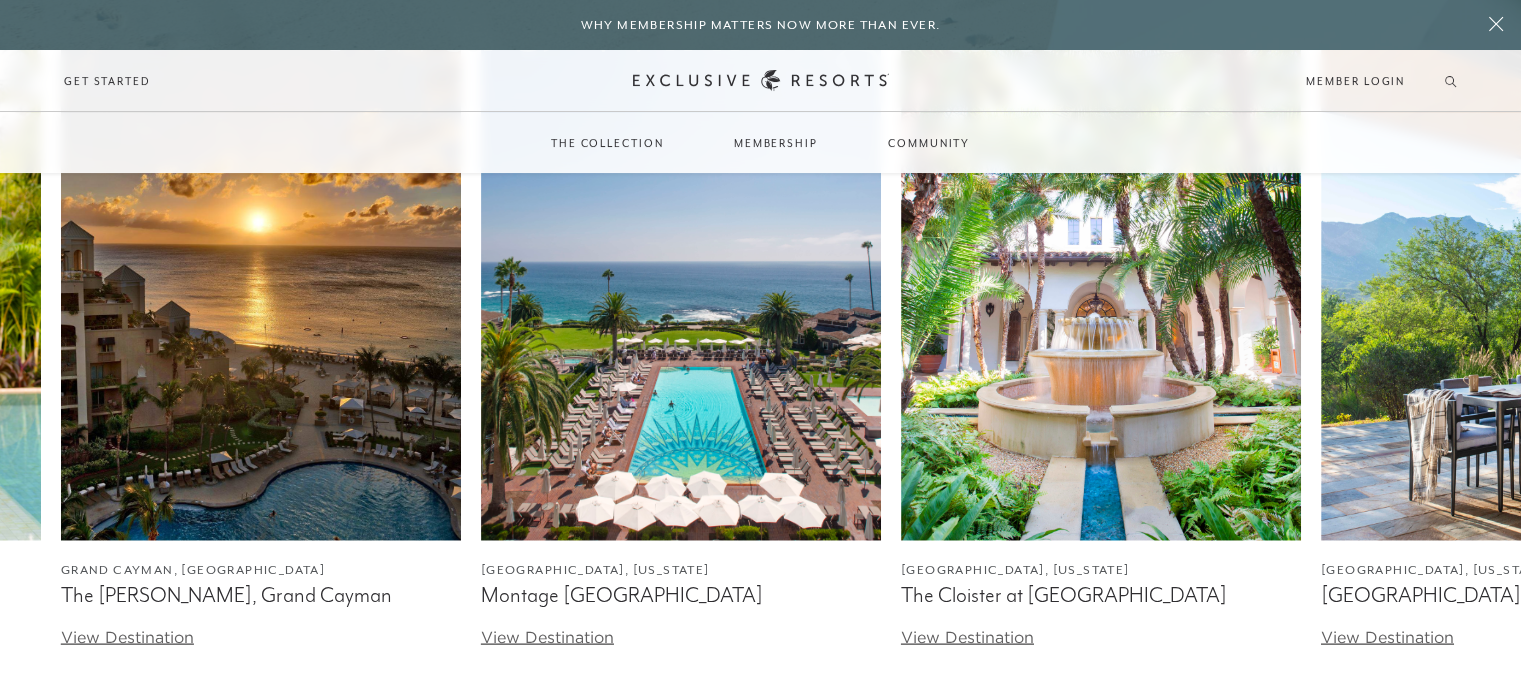 click 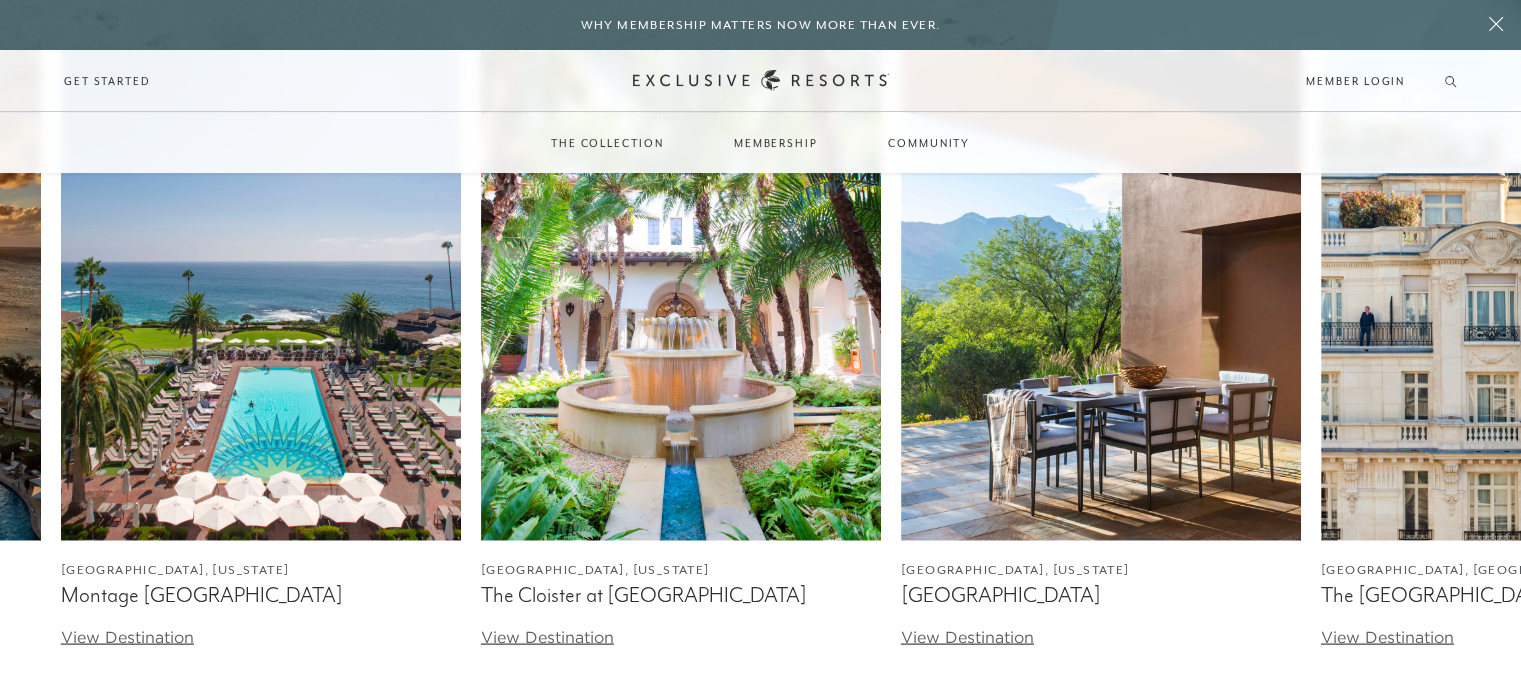 click 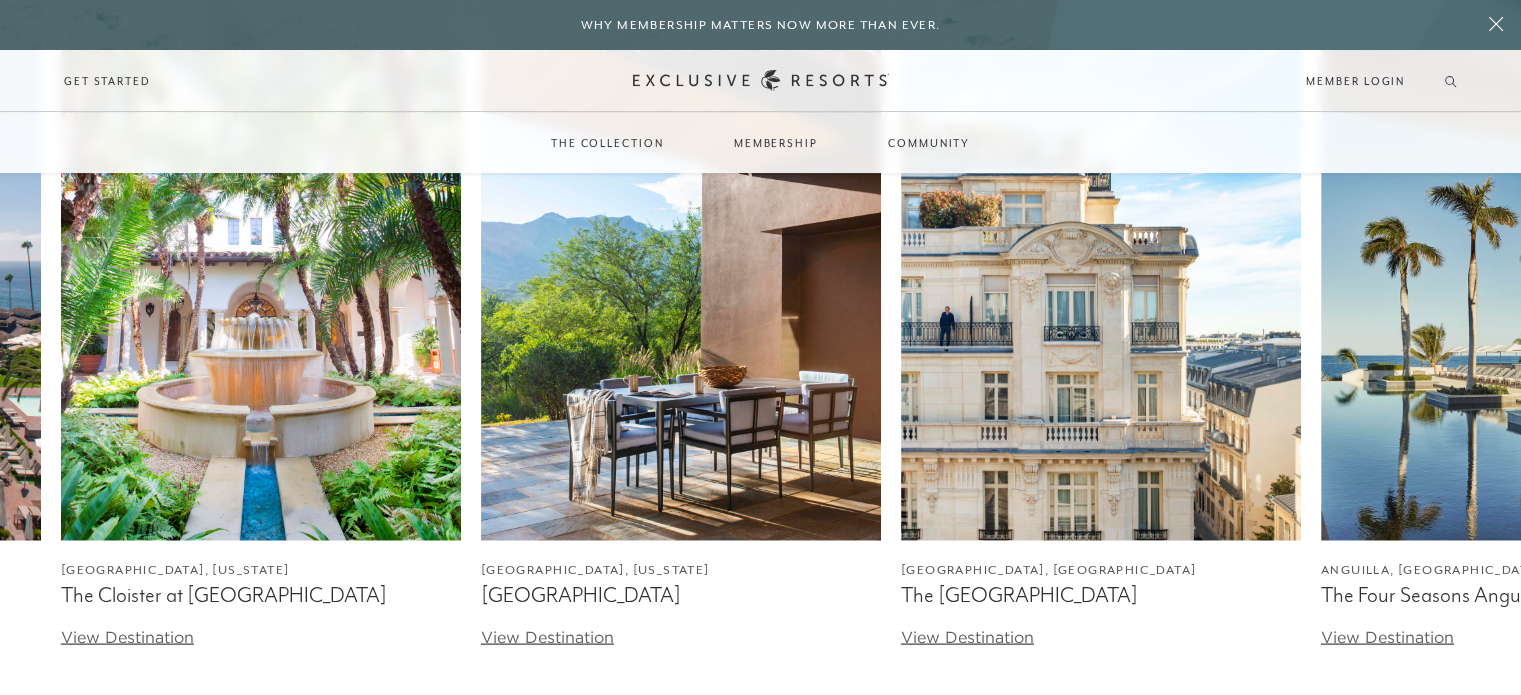 click 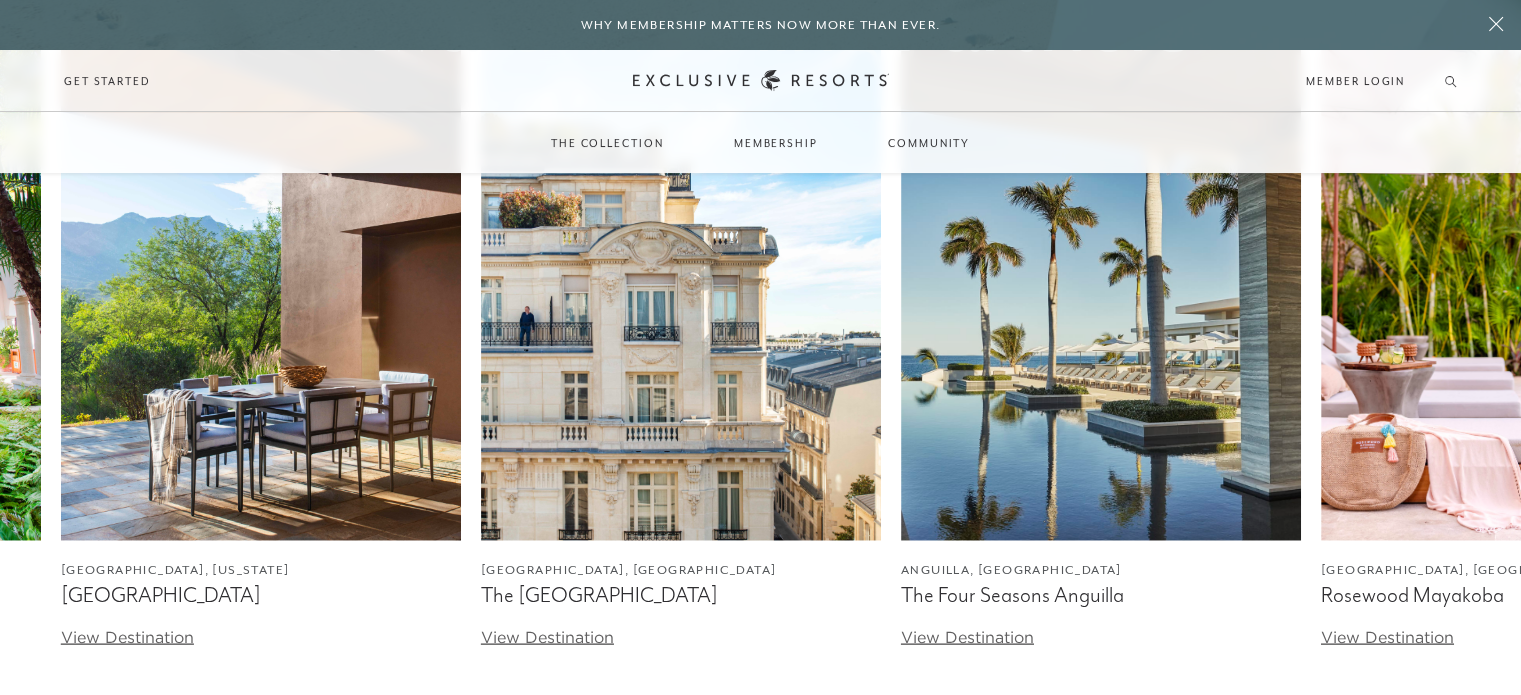 click 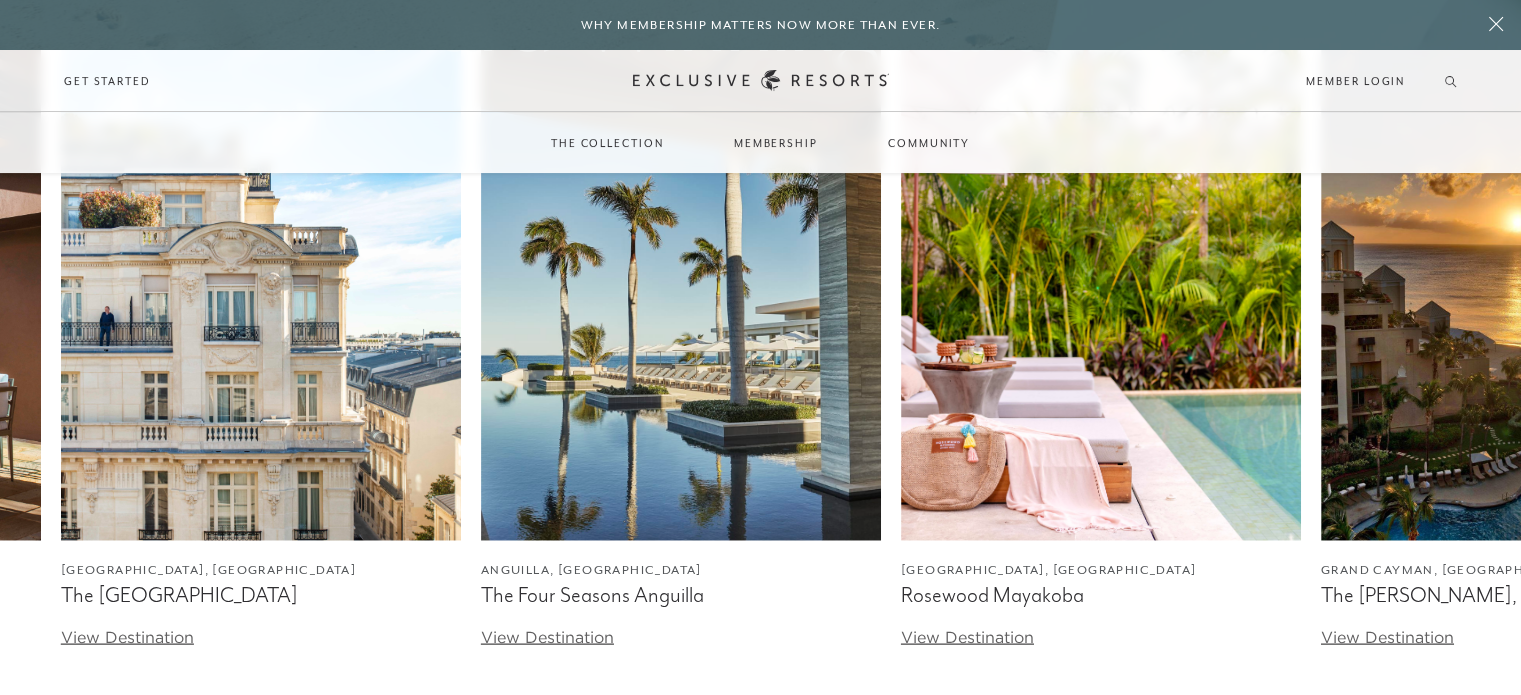 click 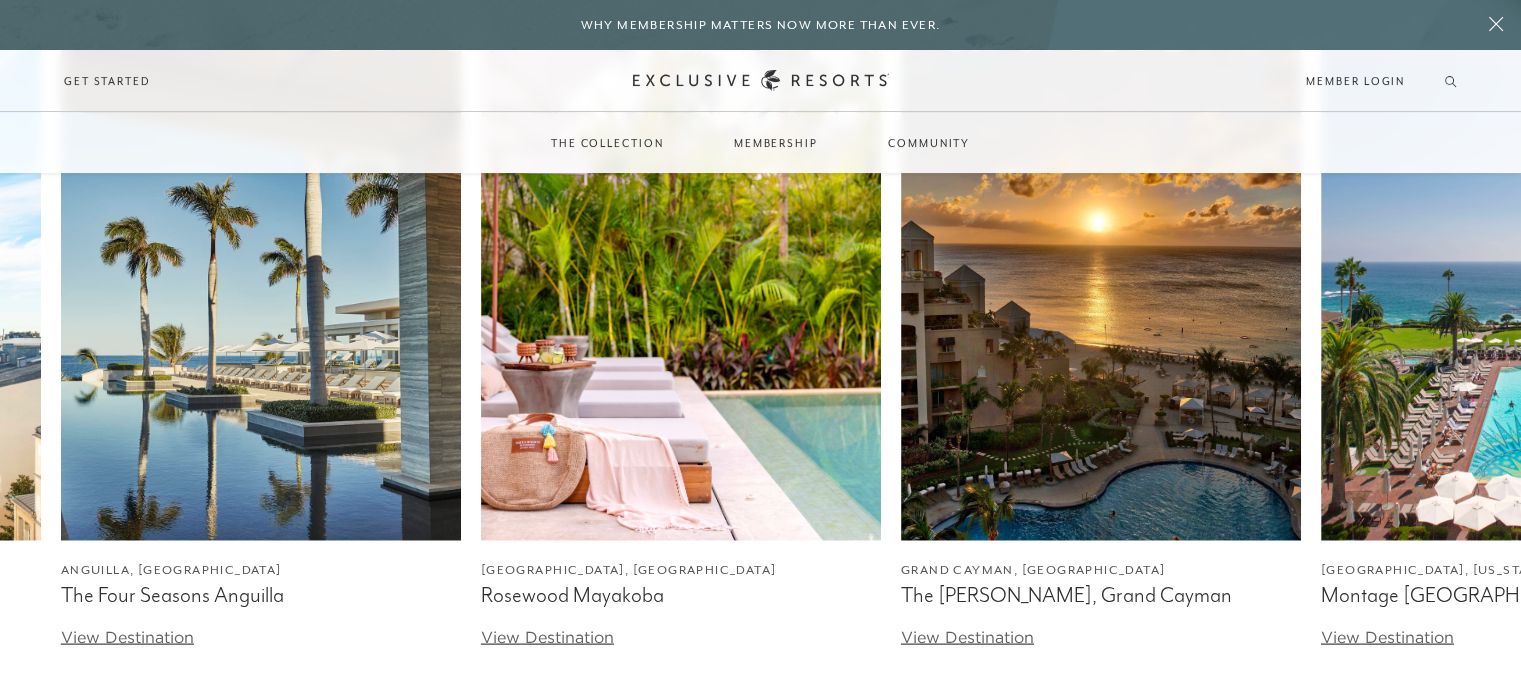 click 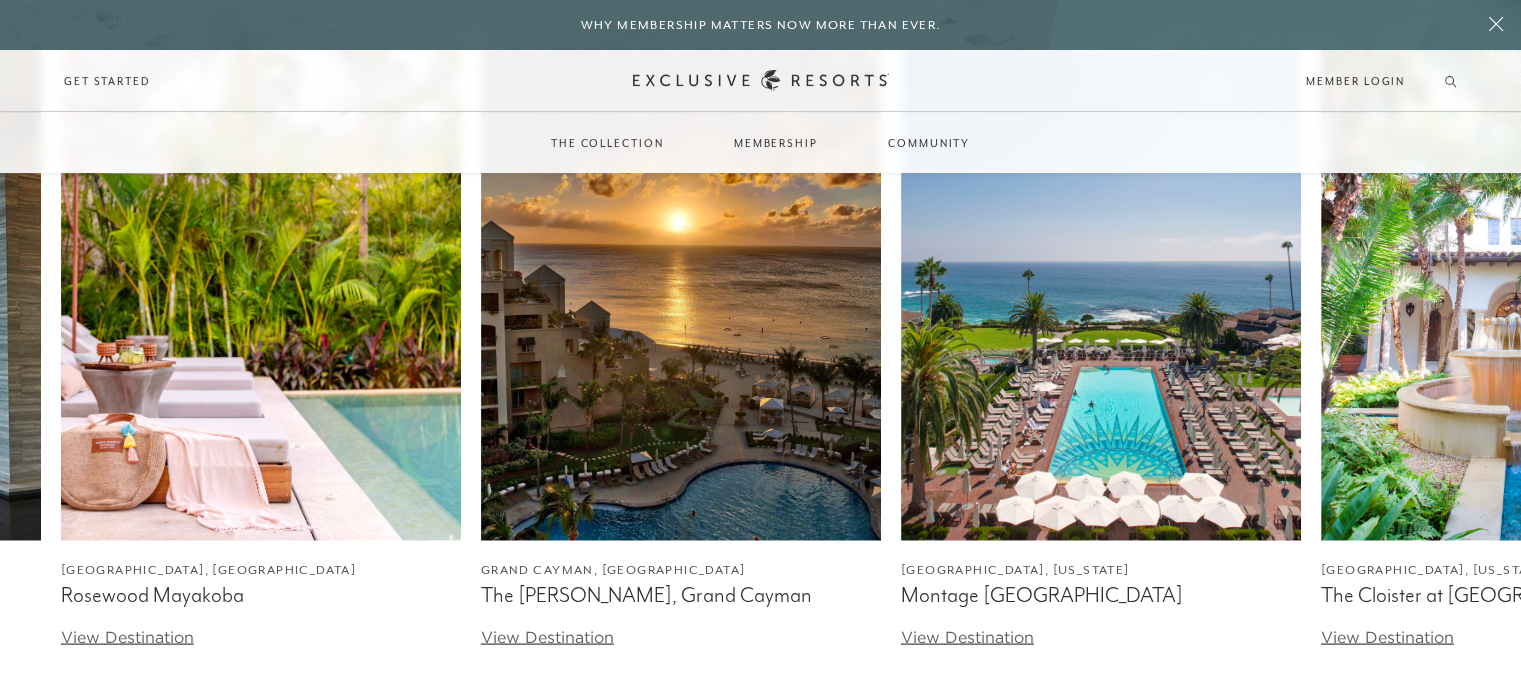 click 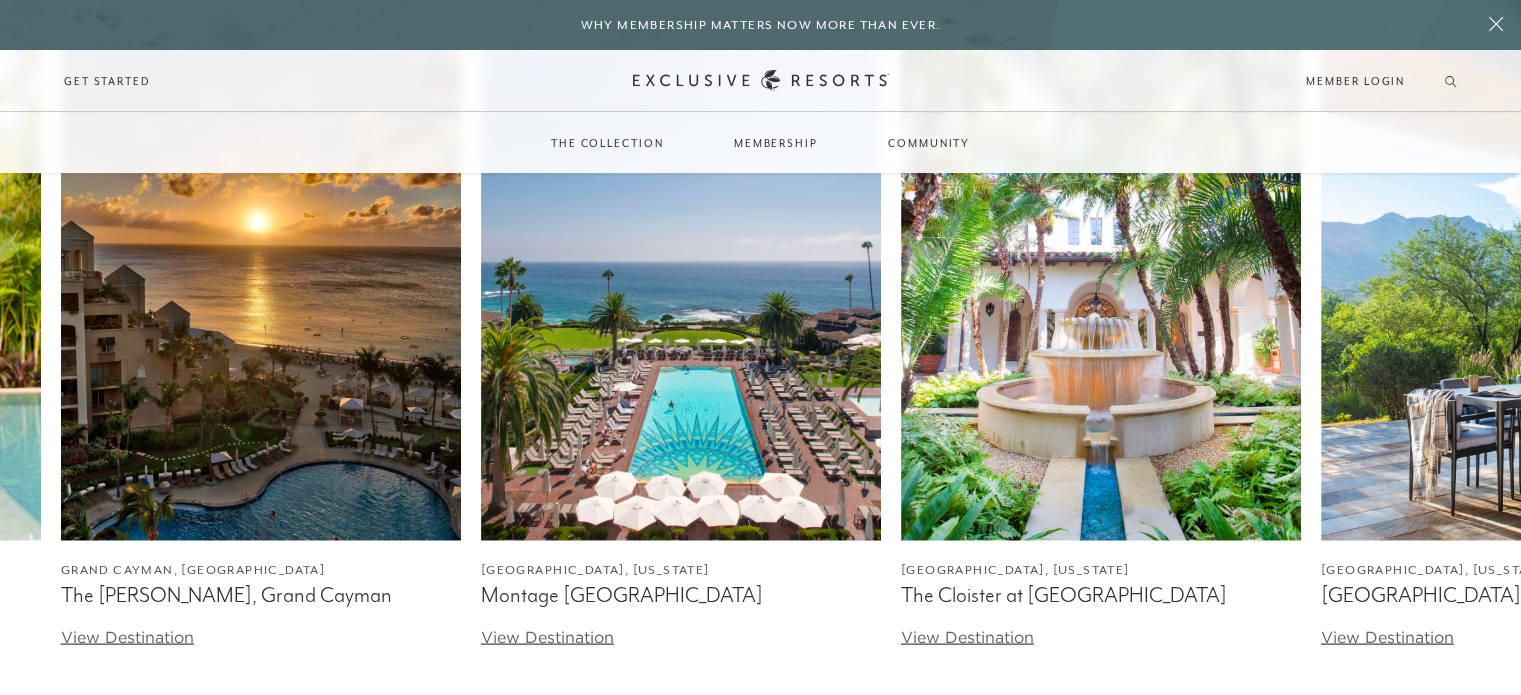 click 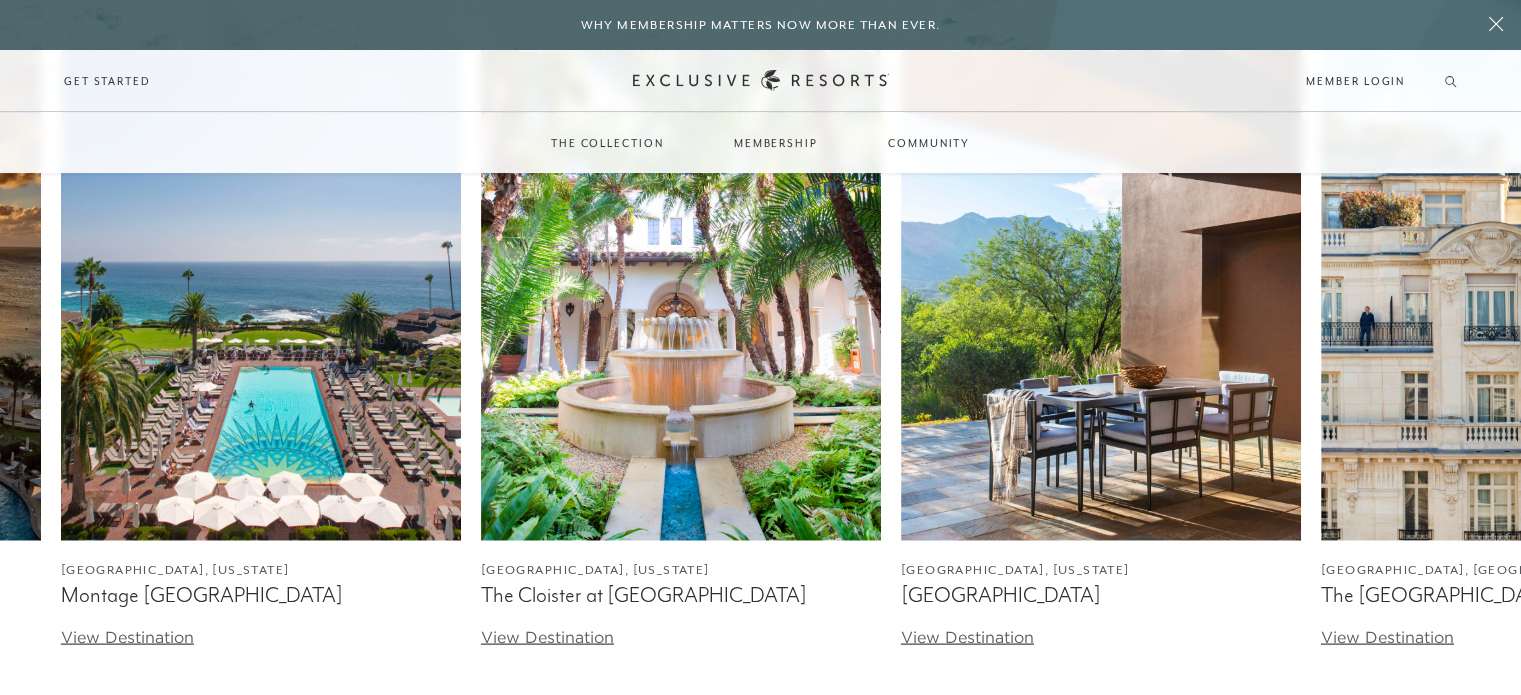 click 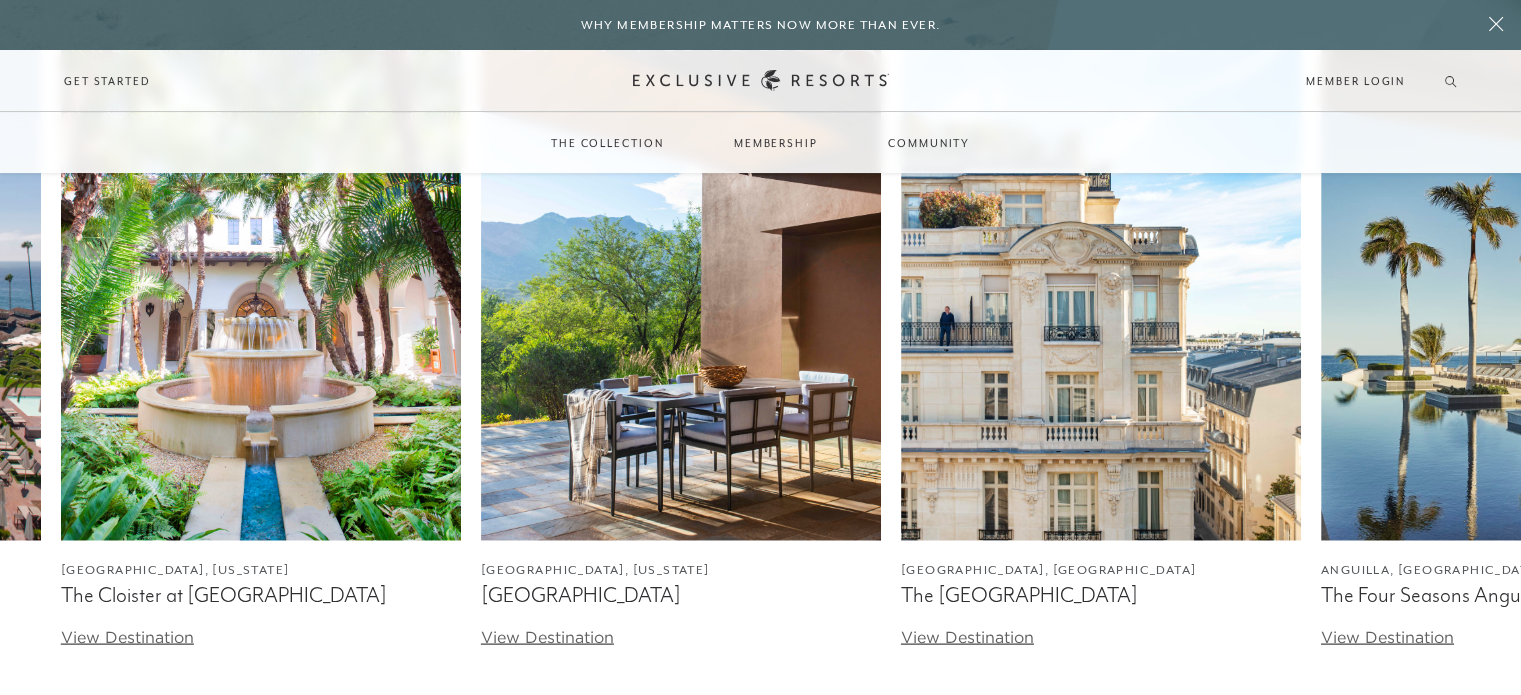 click 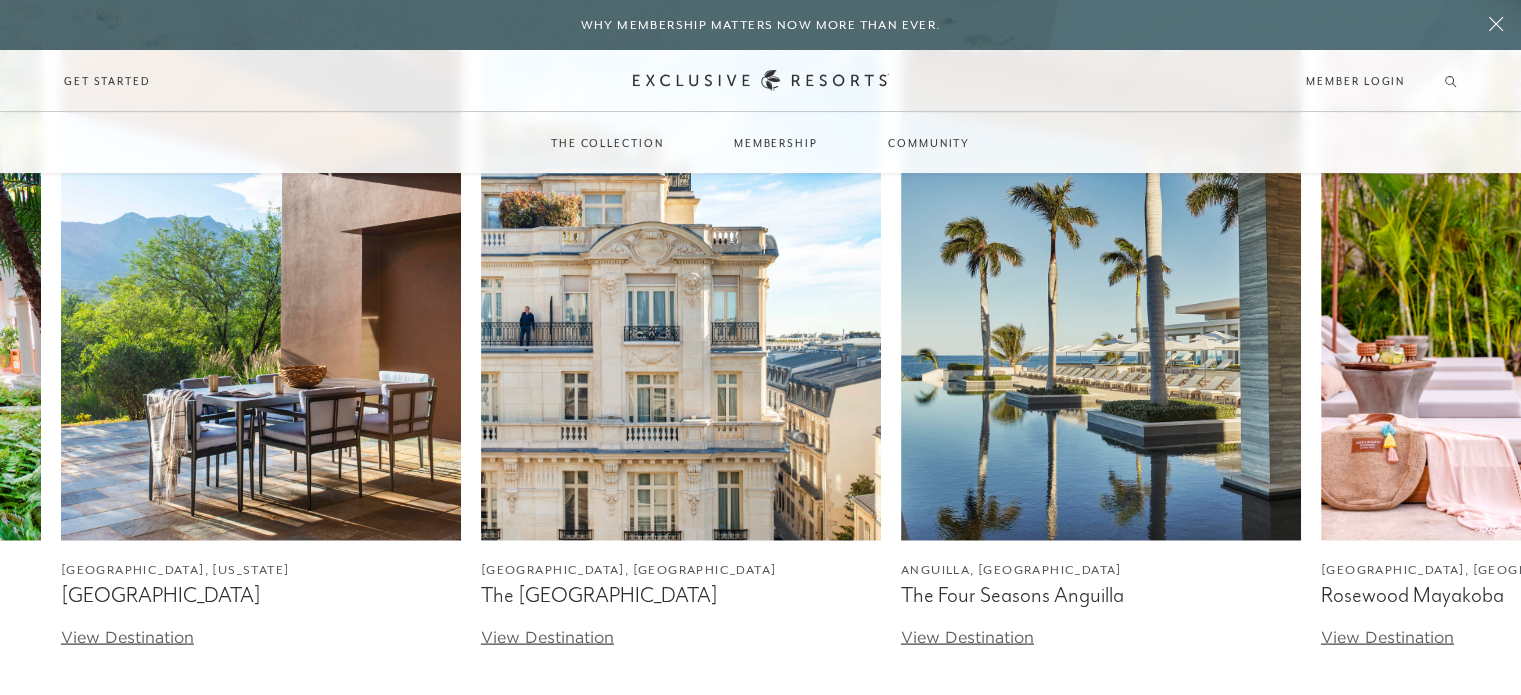 click 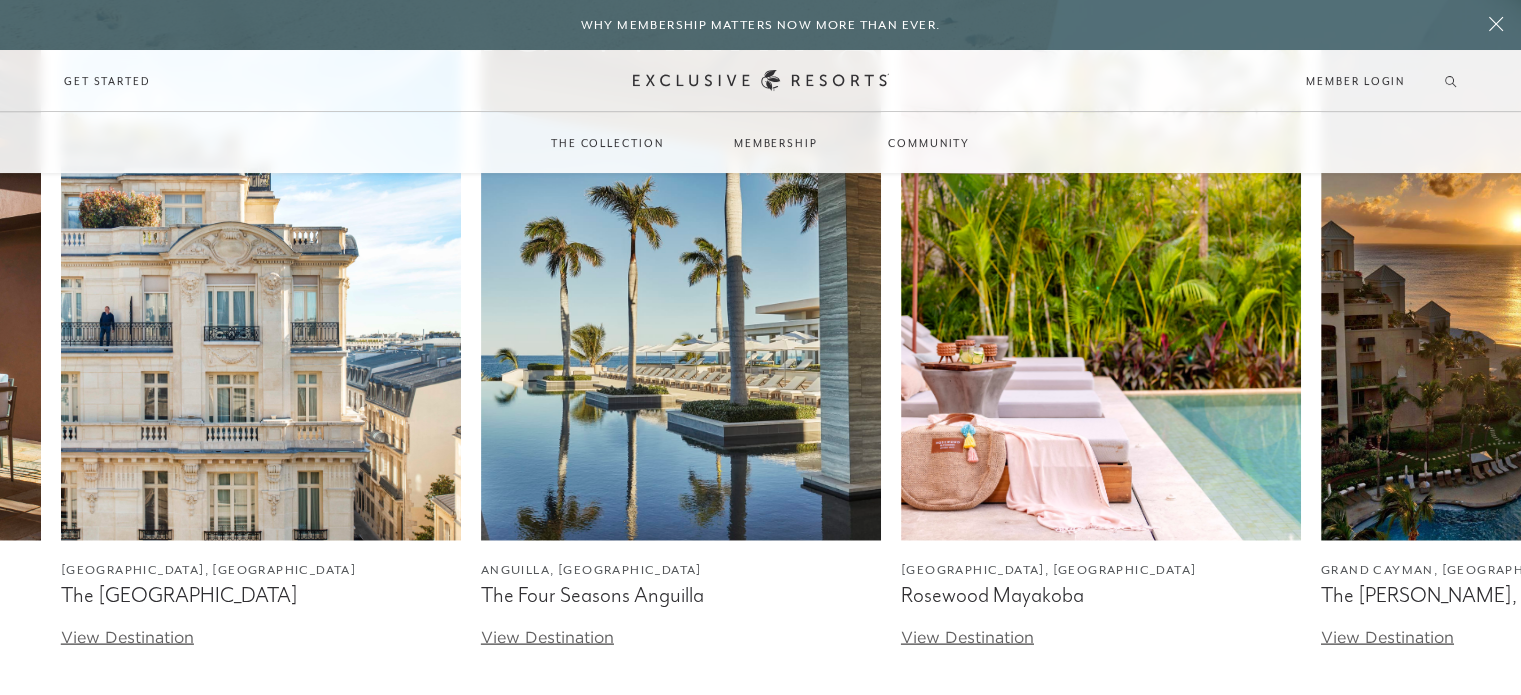 click 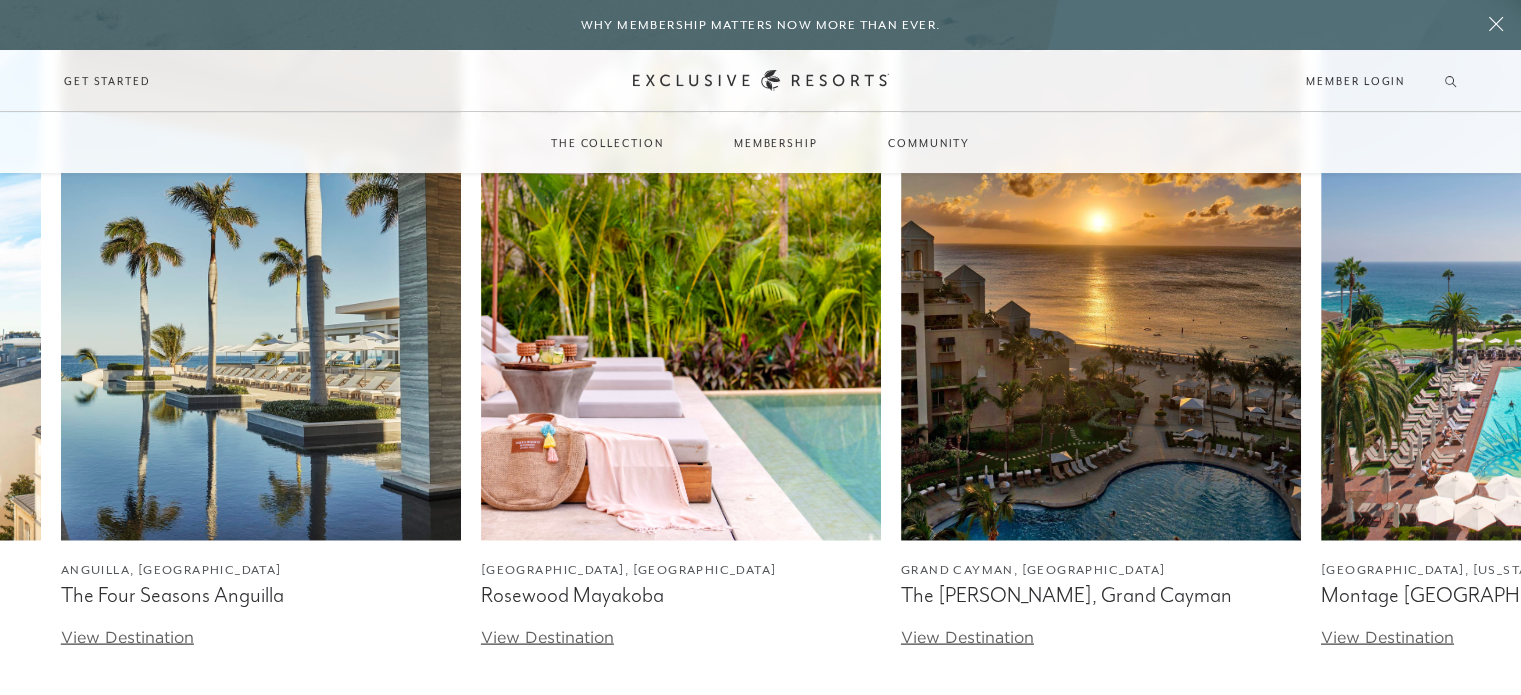 click 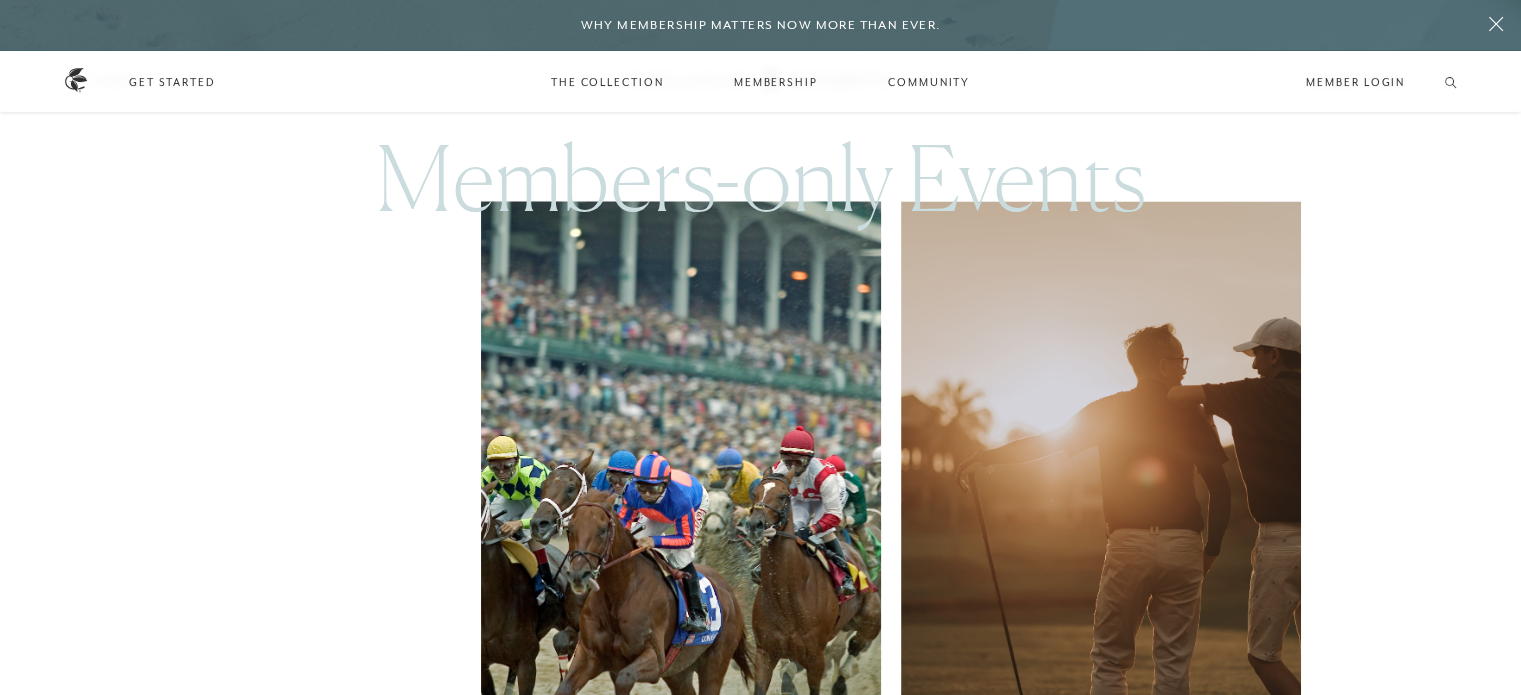 scroll, scrollTop: 10772, scrollLeft: 0, axis: vertical 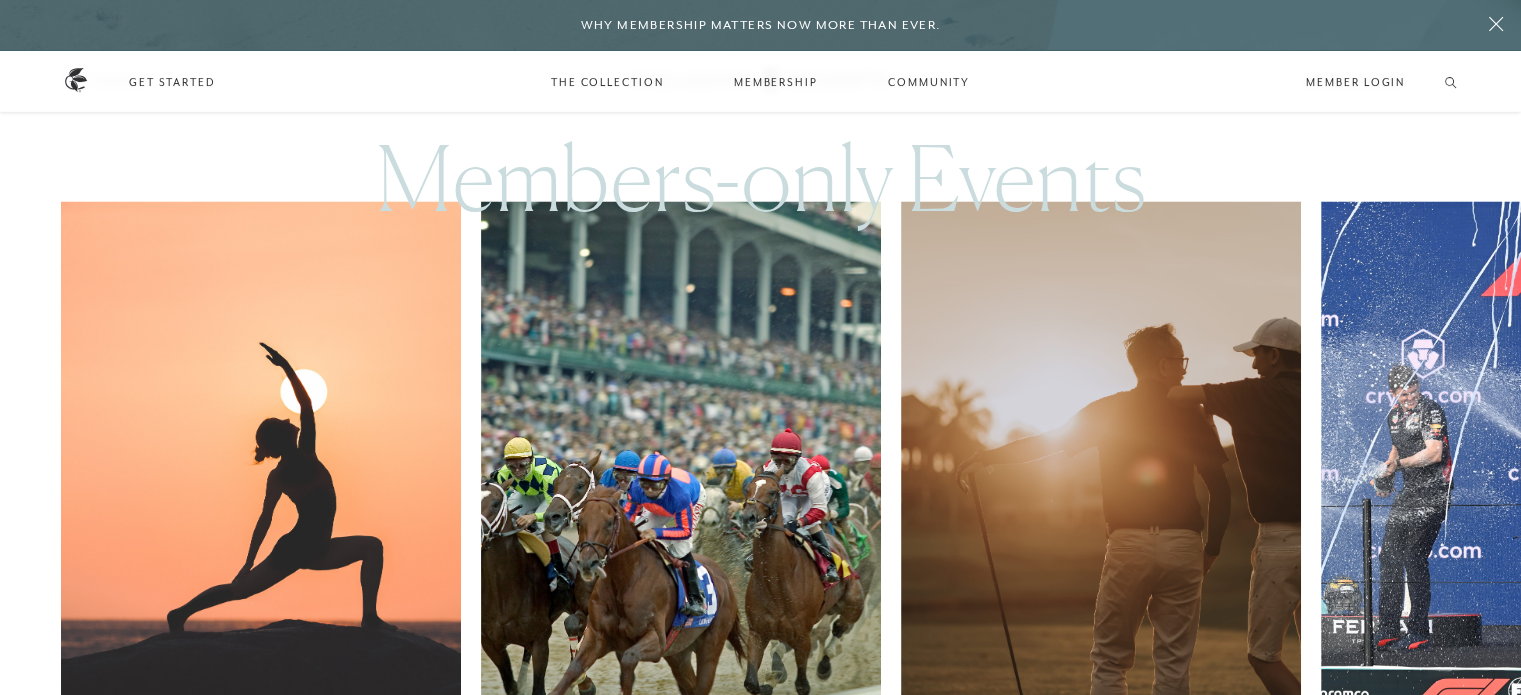 click 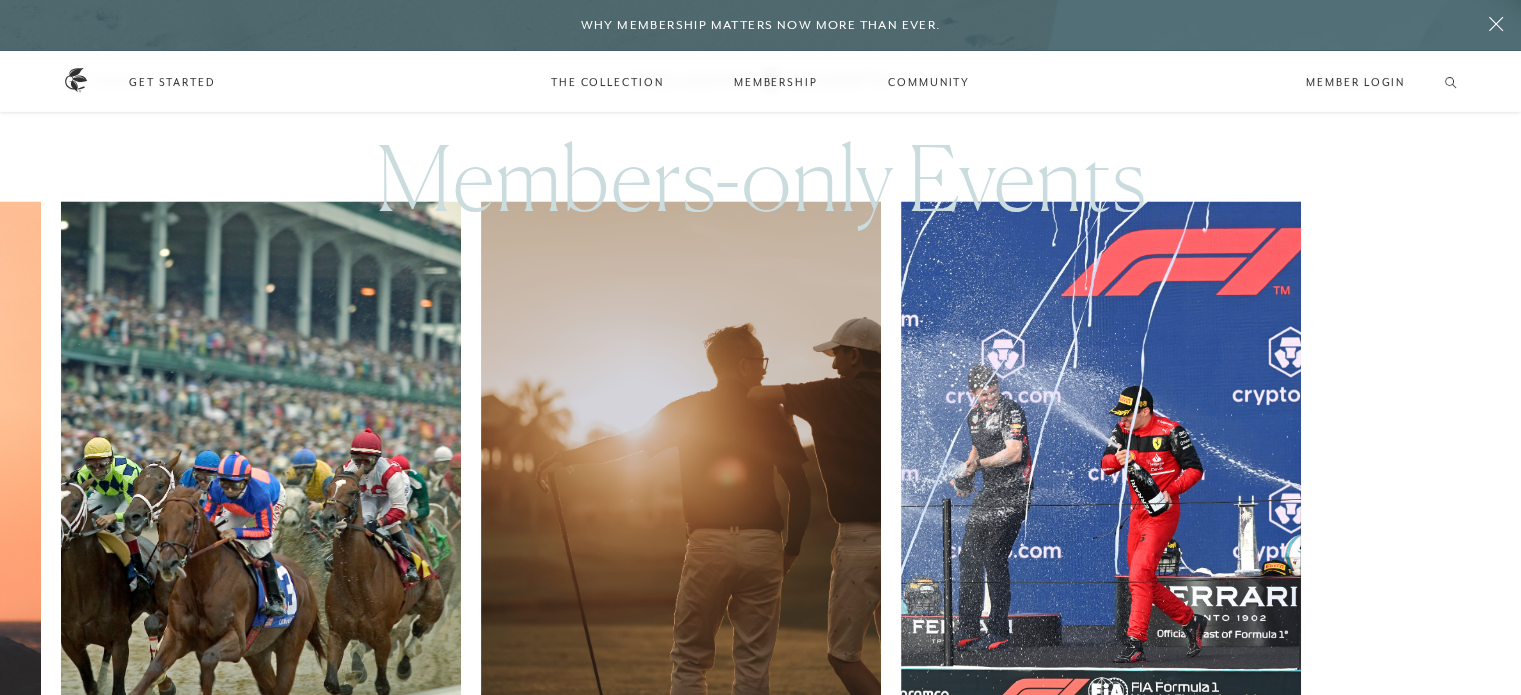 click 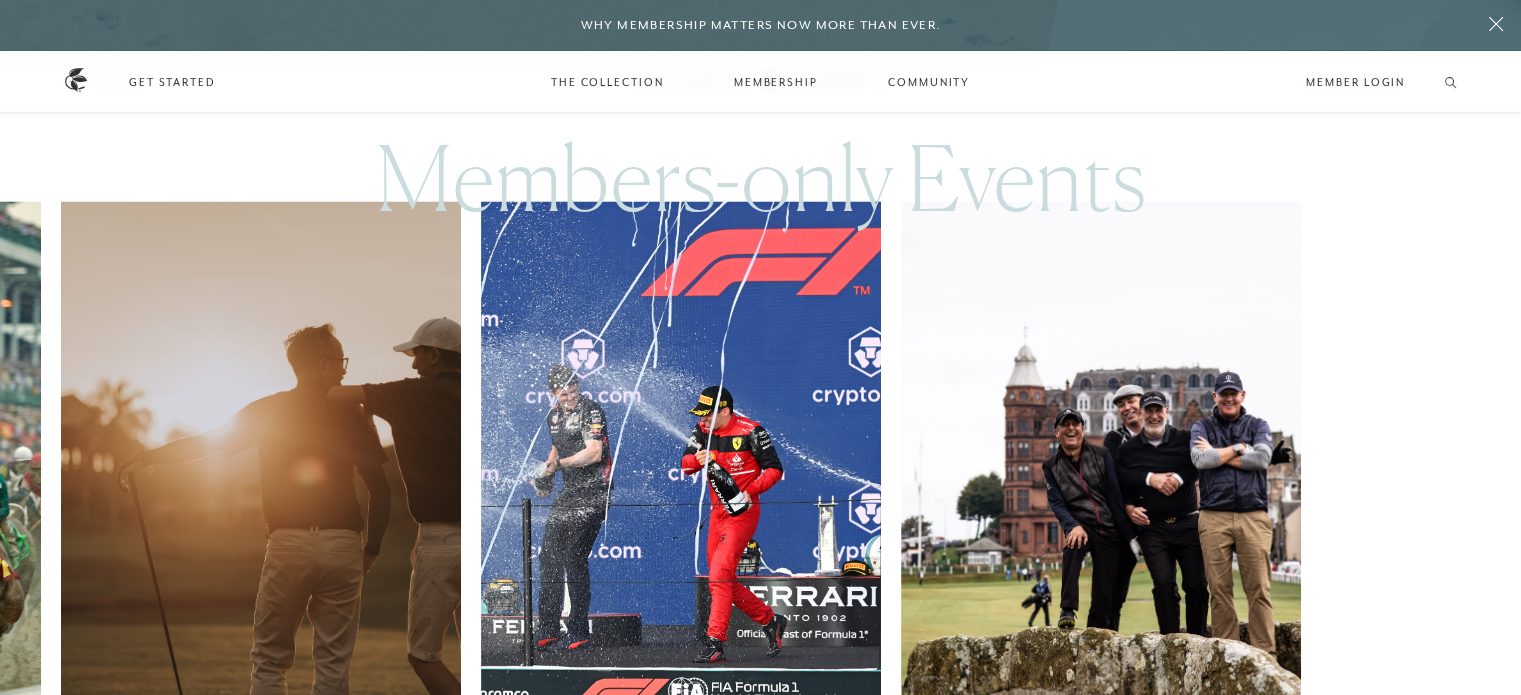 click 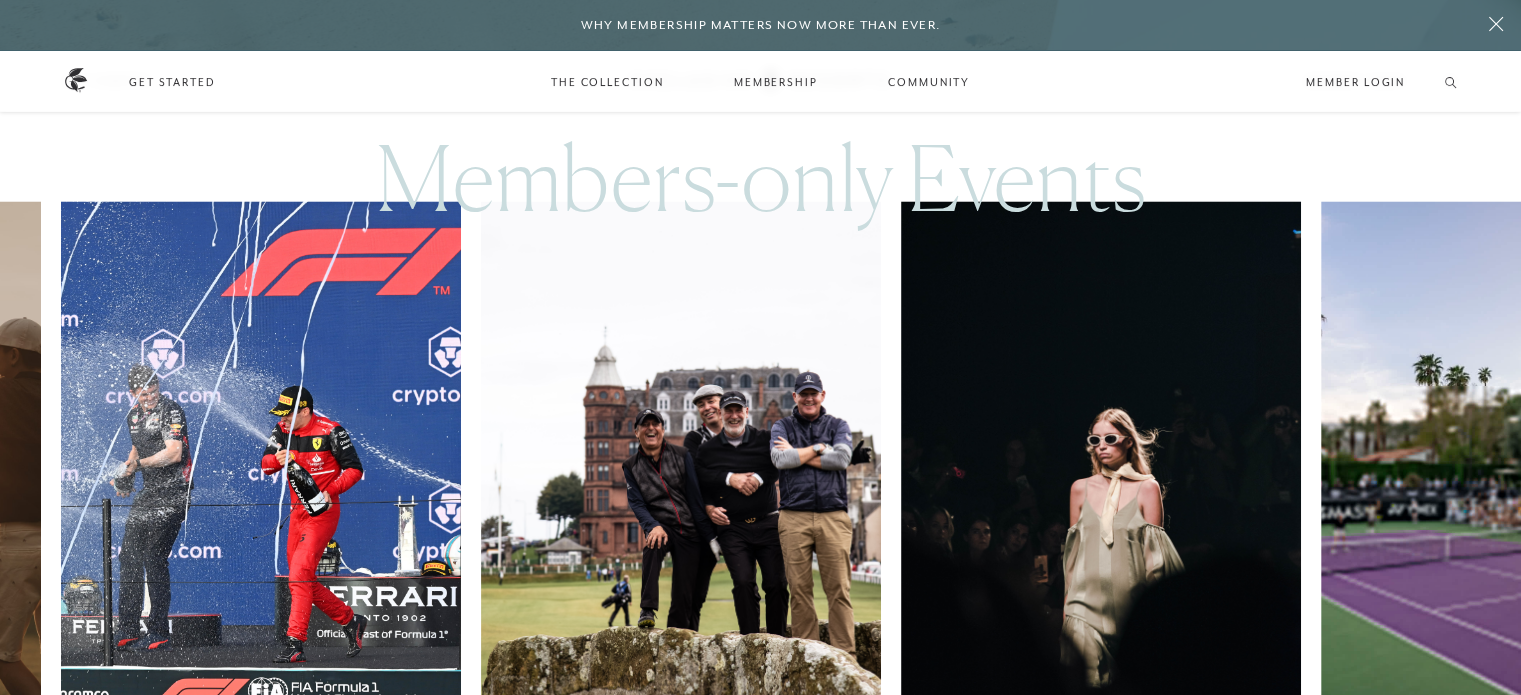 click 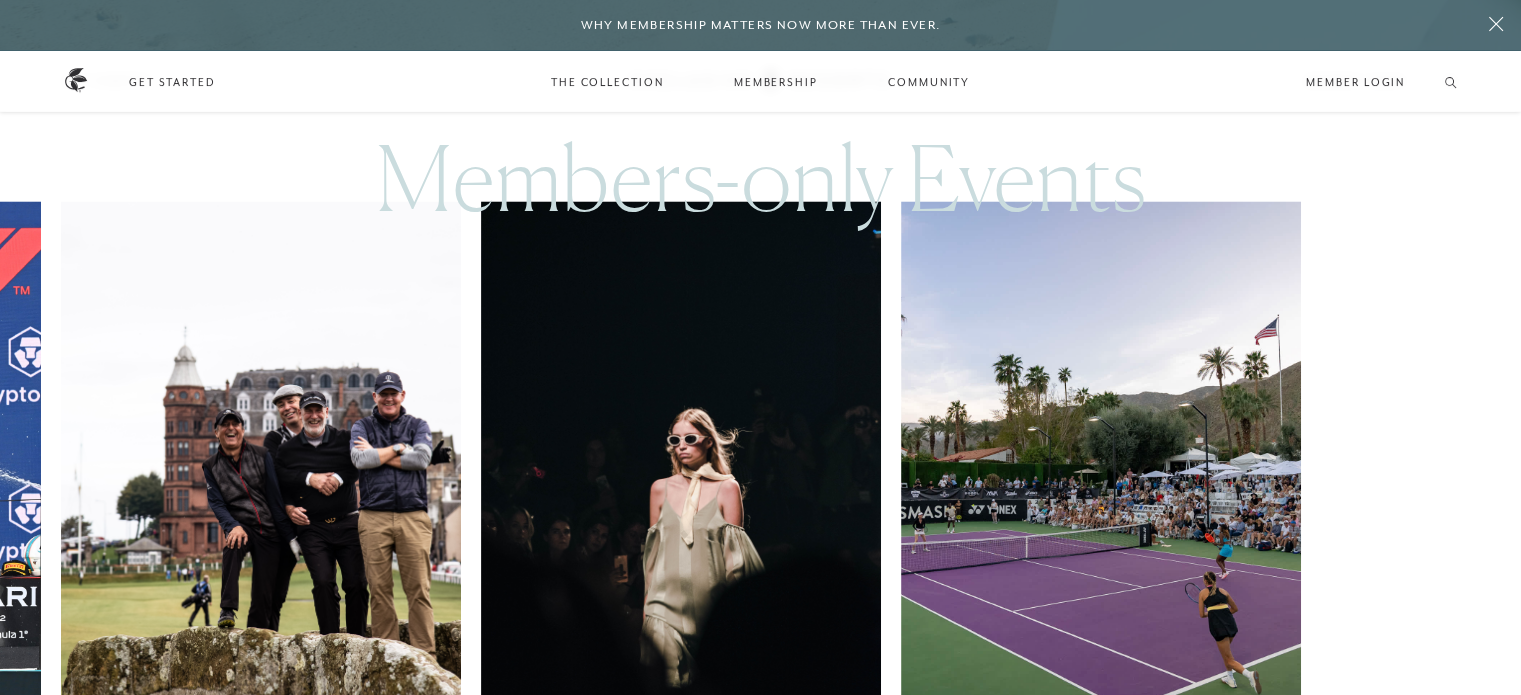 click 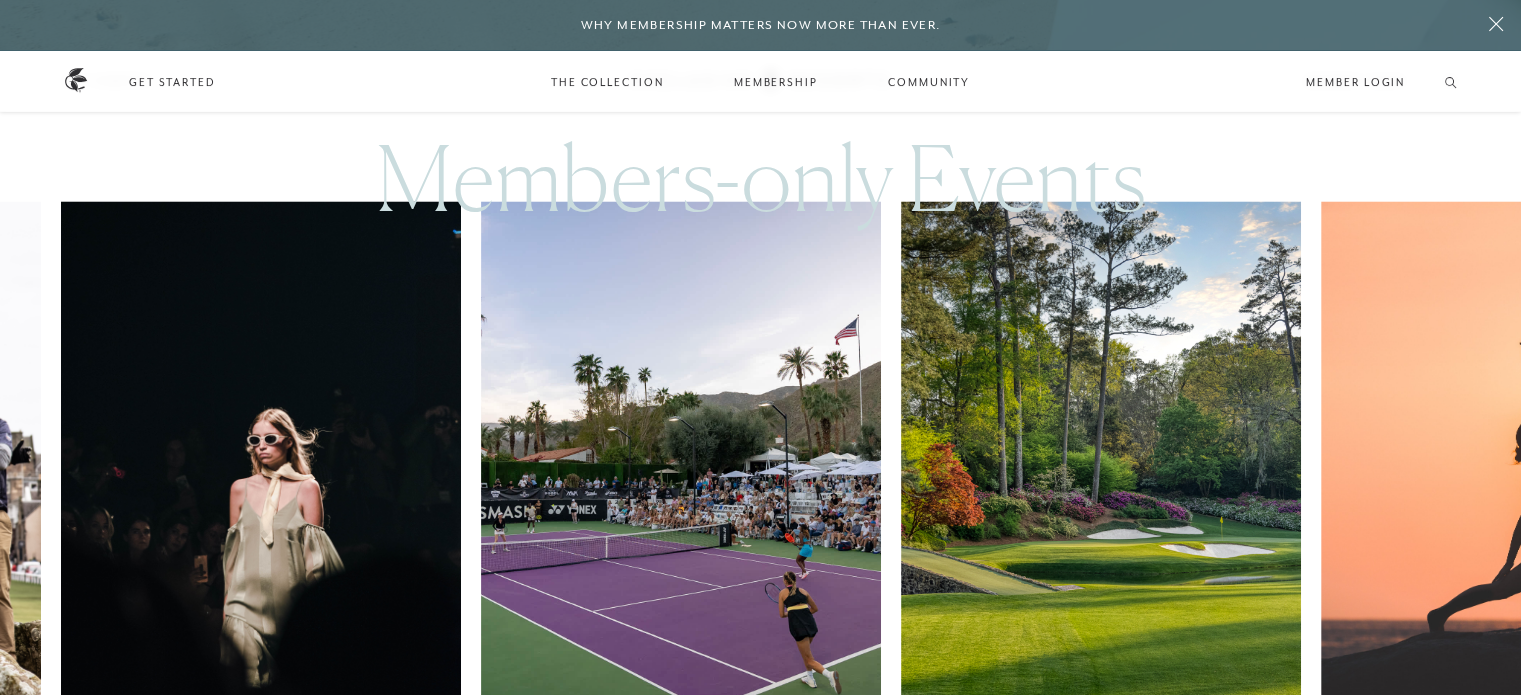 click 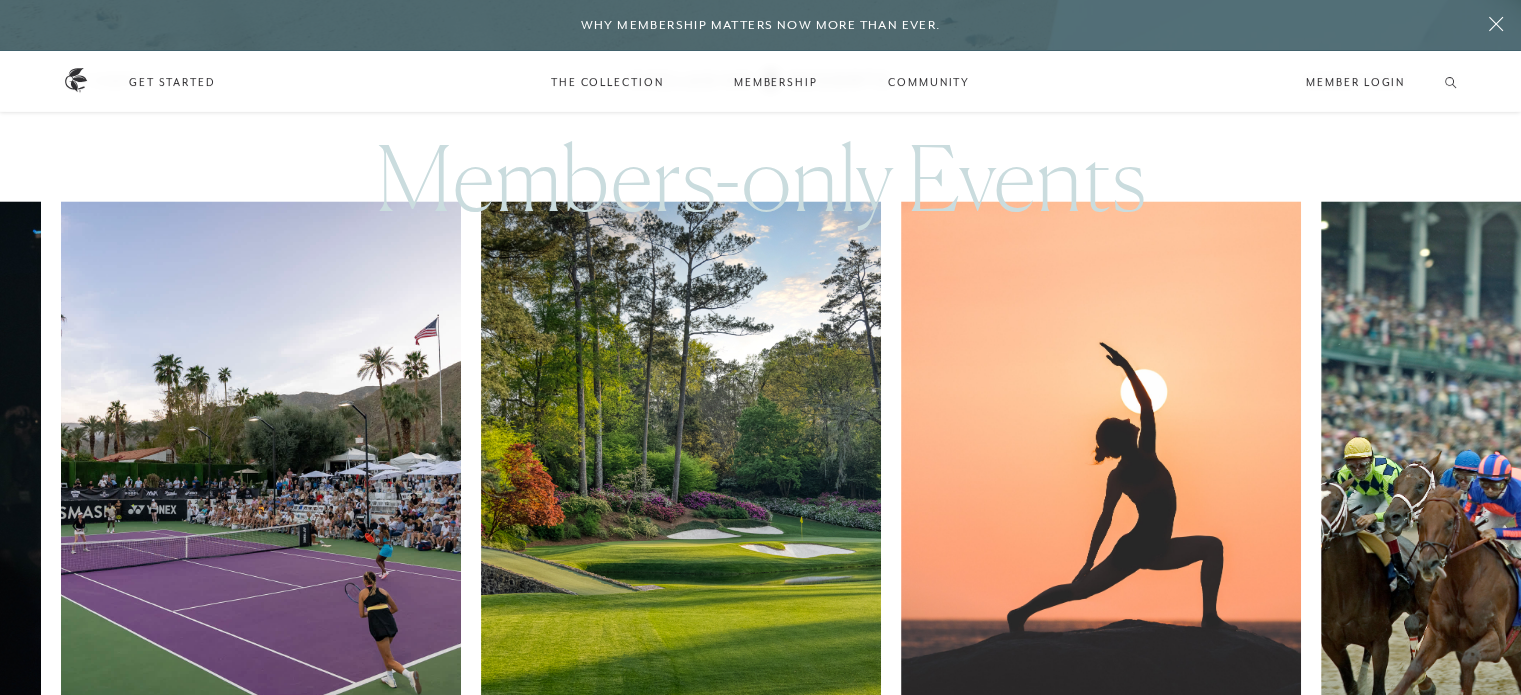 click 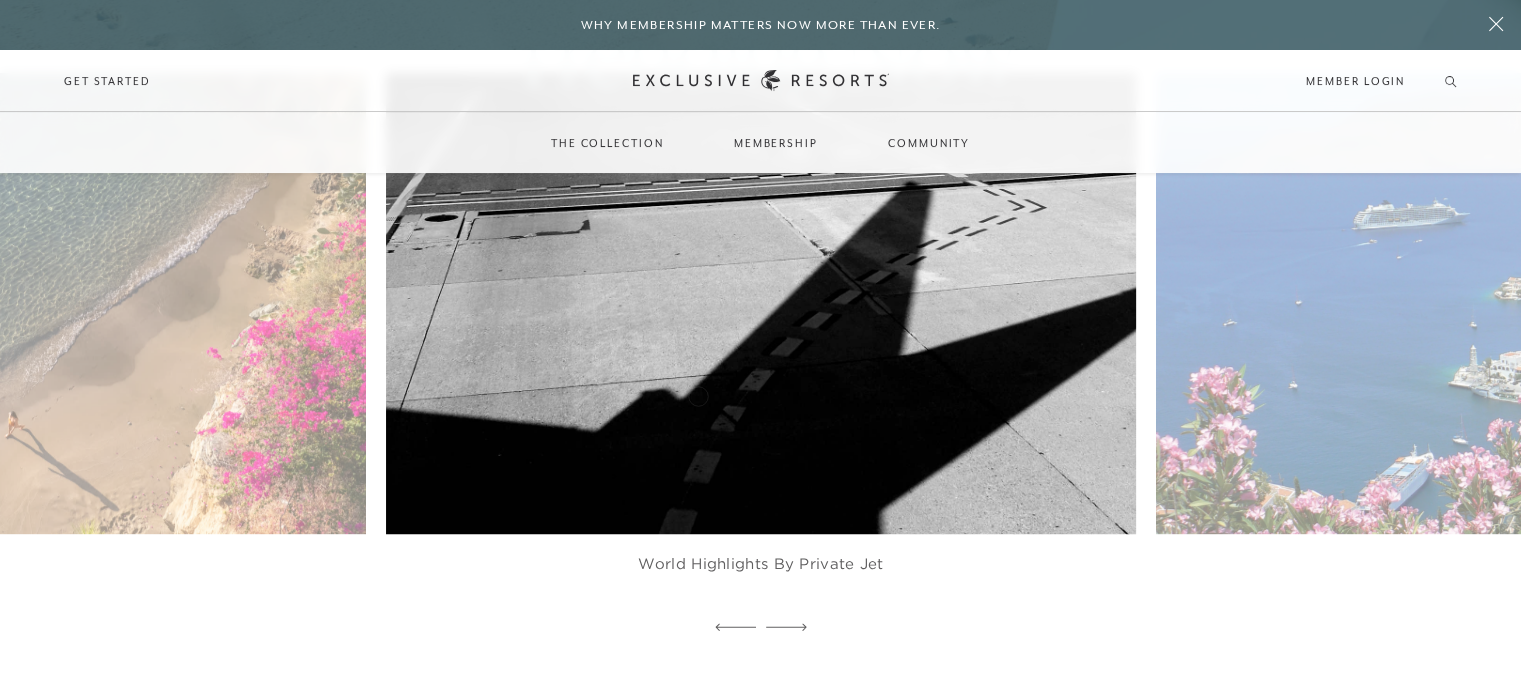 scroll, scrollTop: 0, scrollLeft: 0, axis: both 